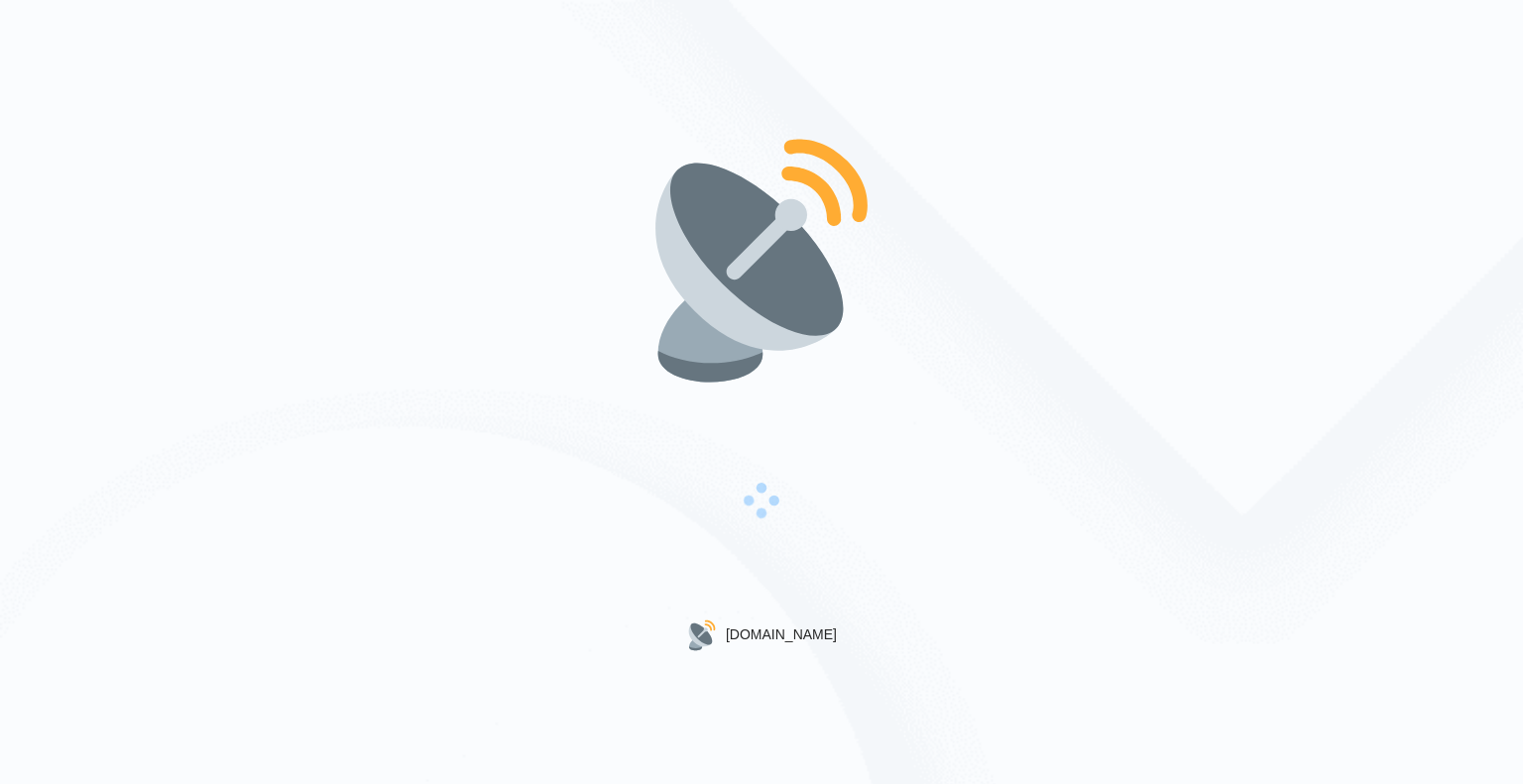 scroll, scrollTop: 0, scrollLeft: 0, axis: both 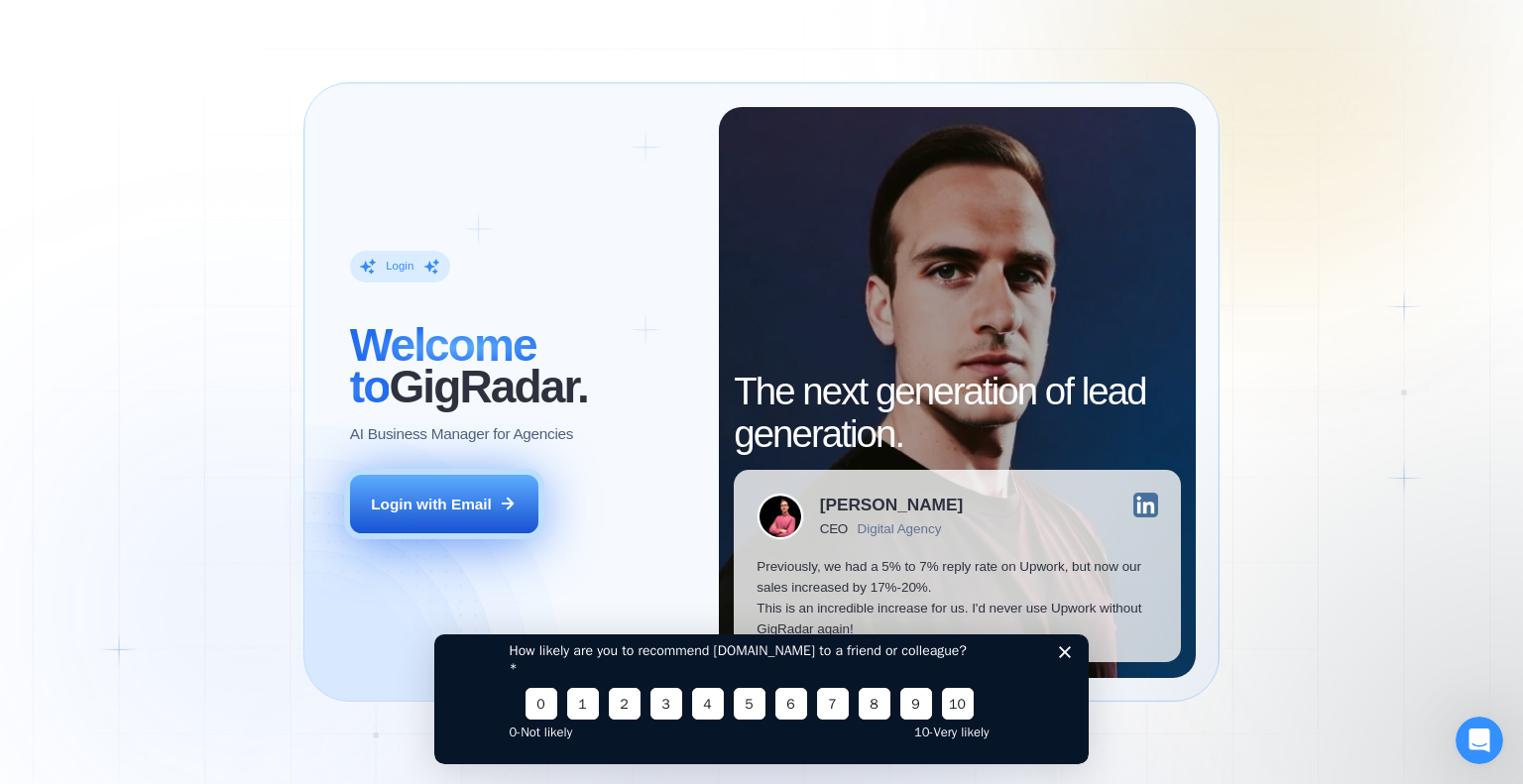 click on "Login with Email" at bounding box center (431, 504) 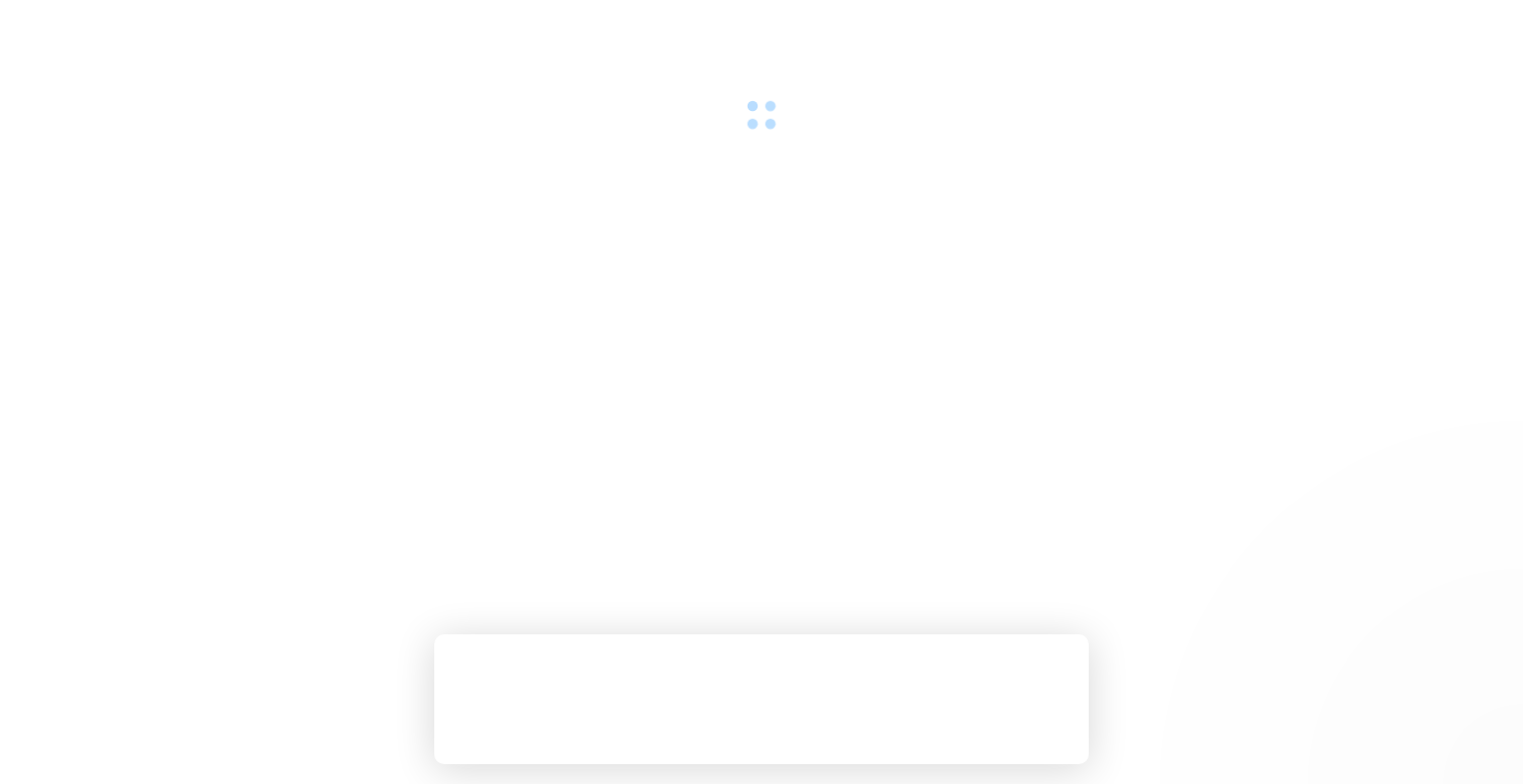scroll, scrollTop: 0, scrollLeft: 0, axis: both 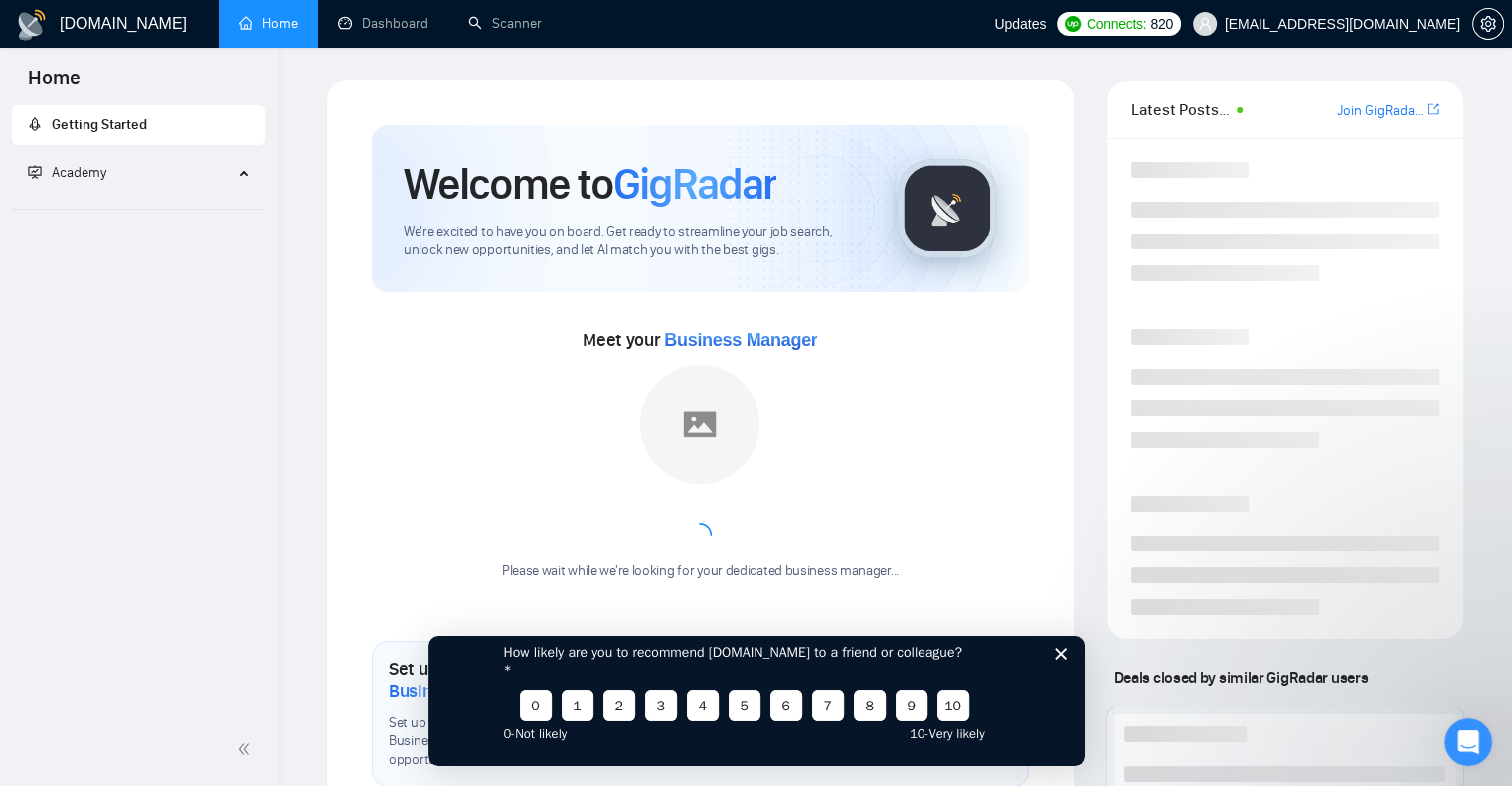 click 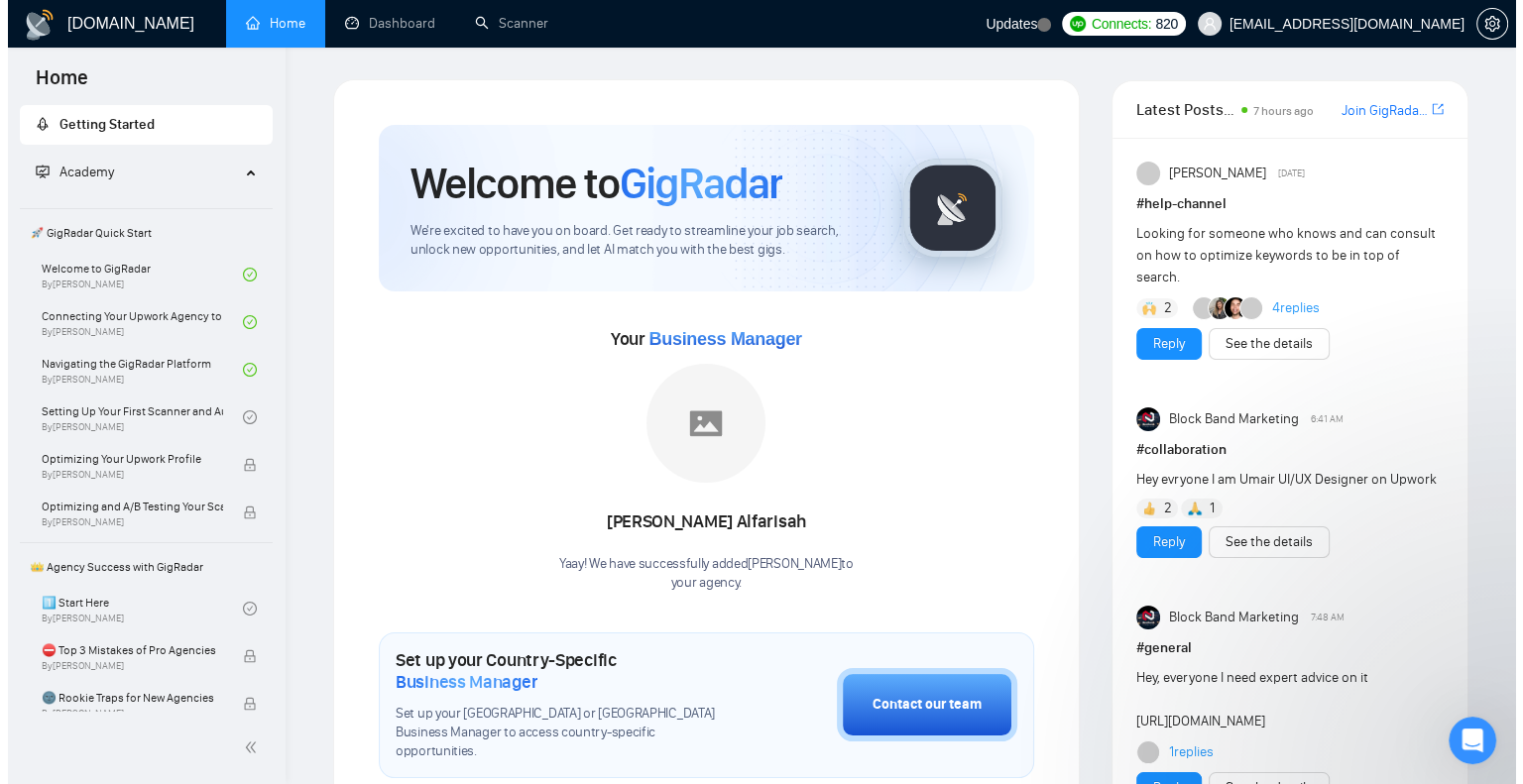 scroll, scrollTop: 2, scrollLeft: 0, axis: vertical 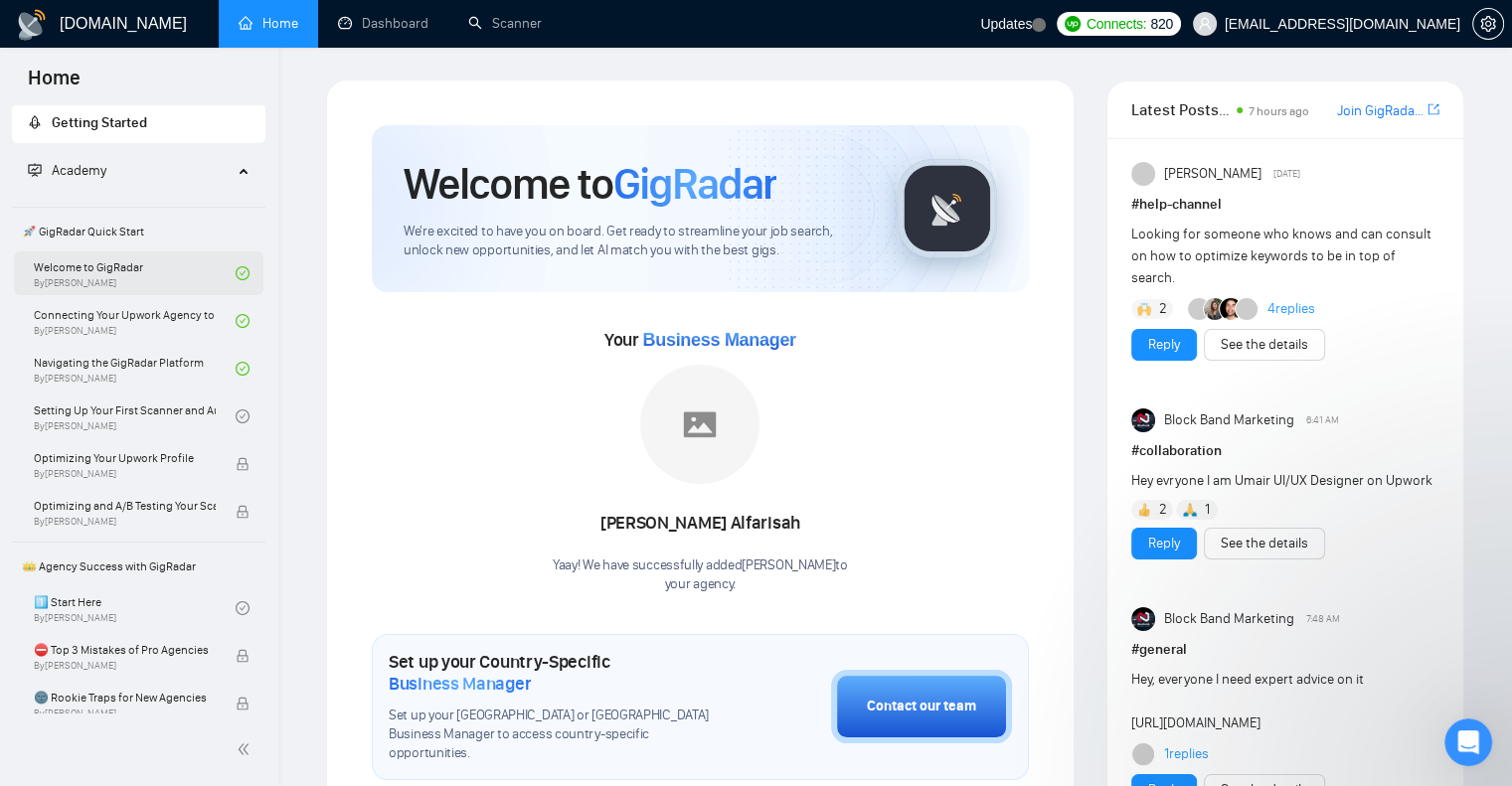 click on "Welcome to GigRadar By  Vlad Timinsky" at bounding box center [134, 273] 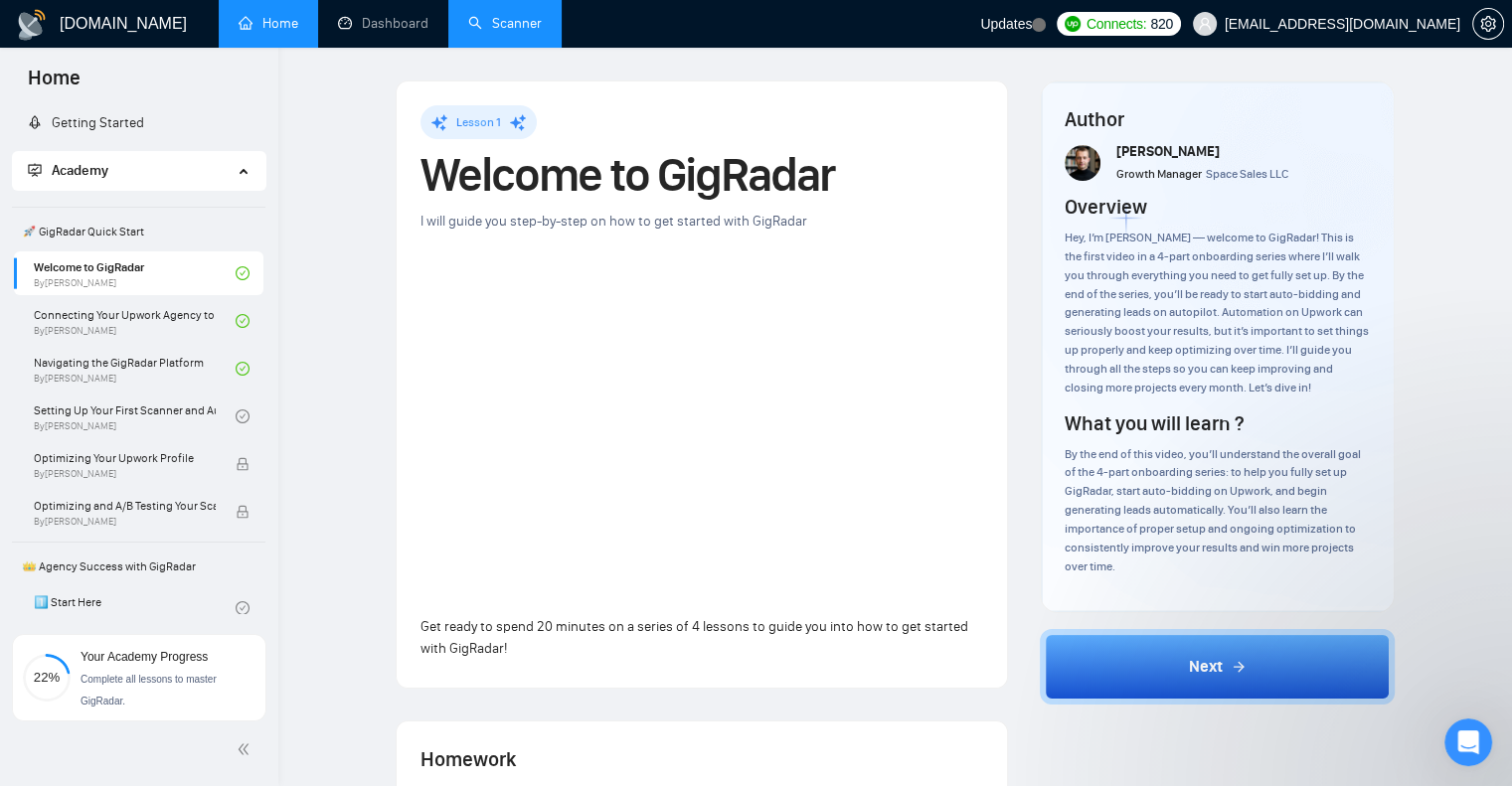 click on "Scanner" at bounding box center (505, 23) 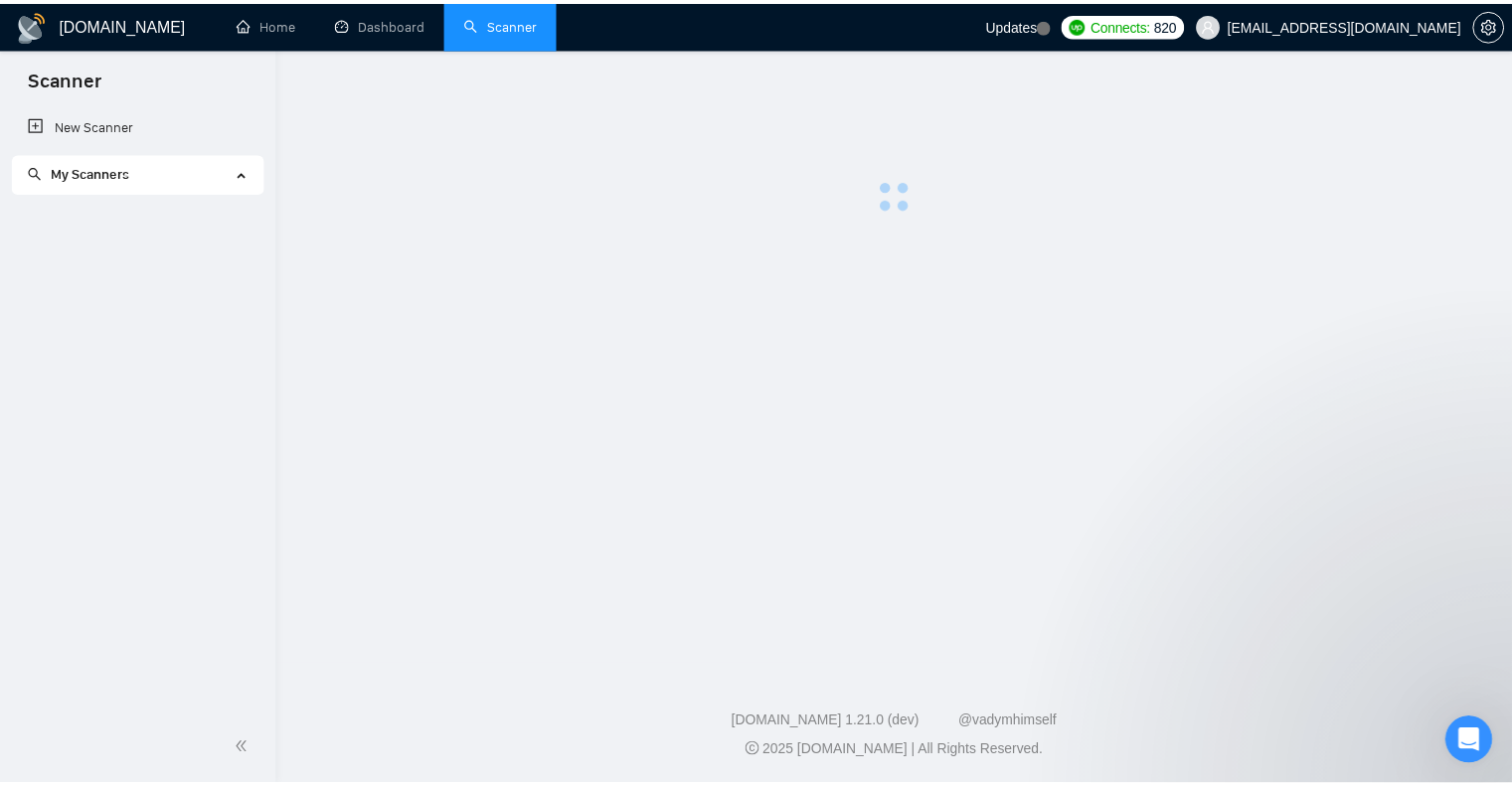 scroll, scrollTop: 0, scrollLeft: 0, axis: both 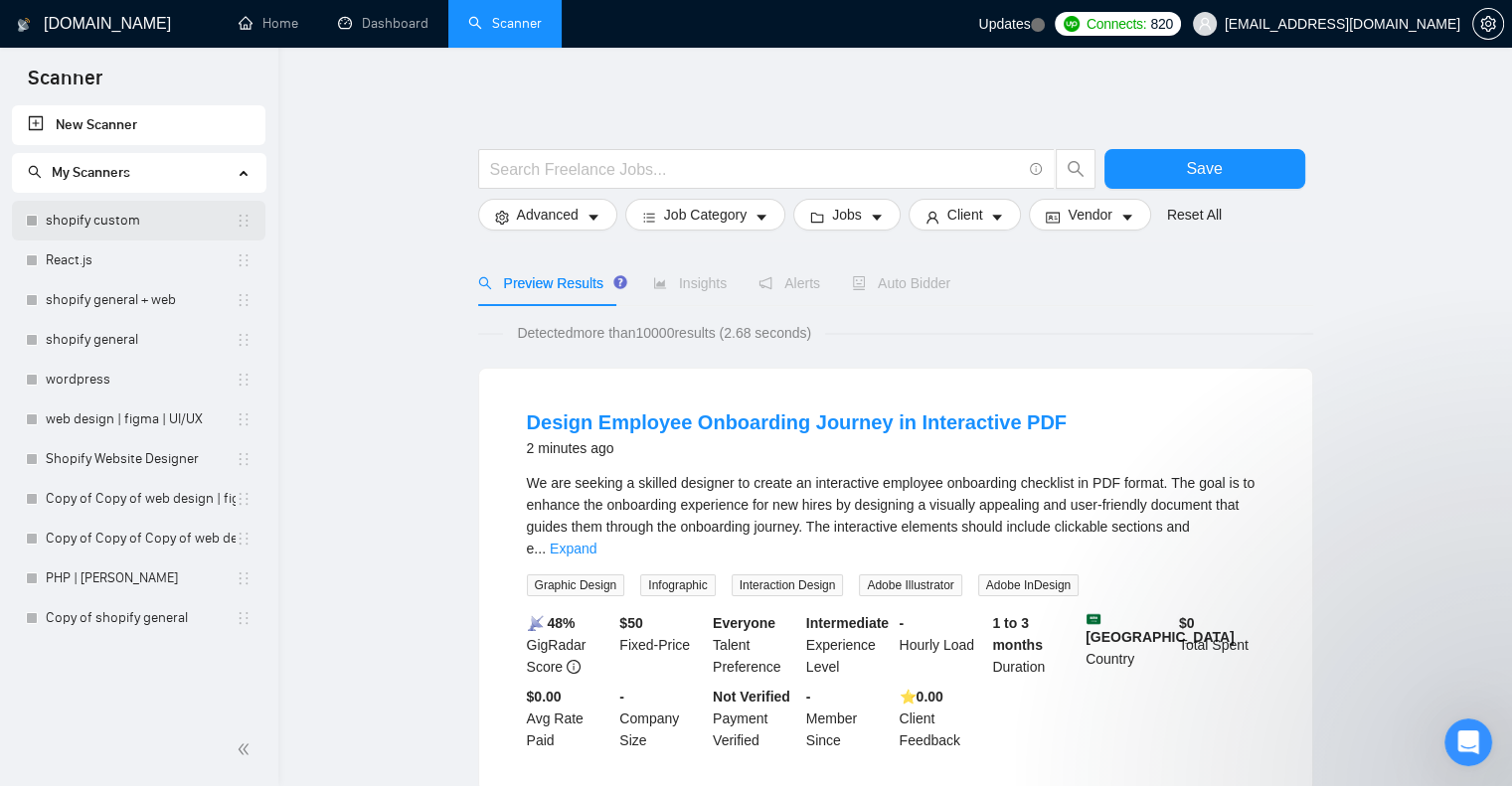 click on "shopify custom" at bounding box center (140, 221) 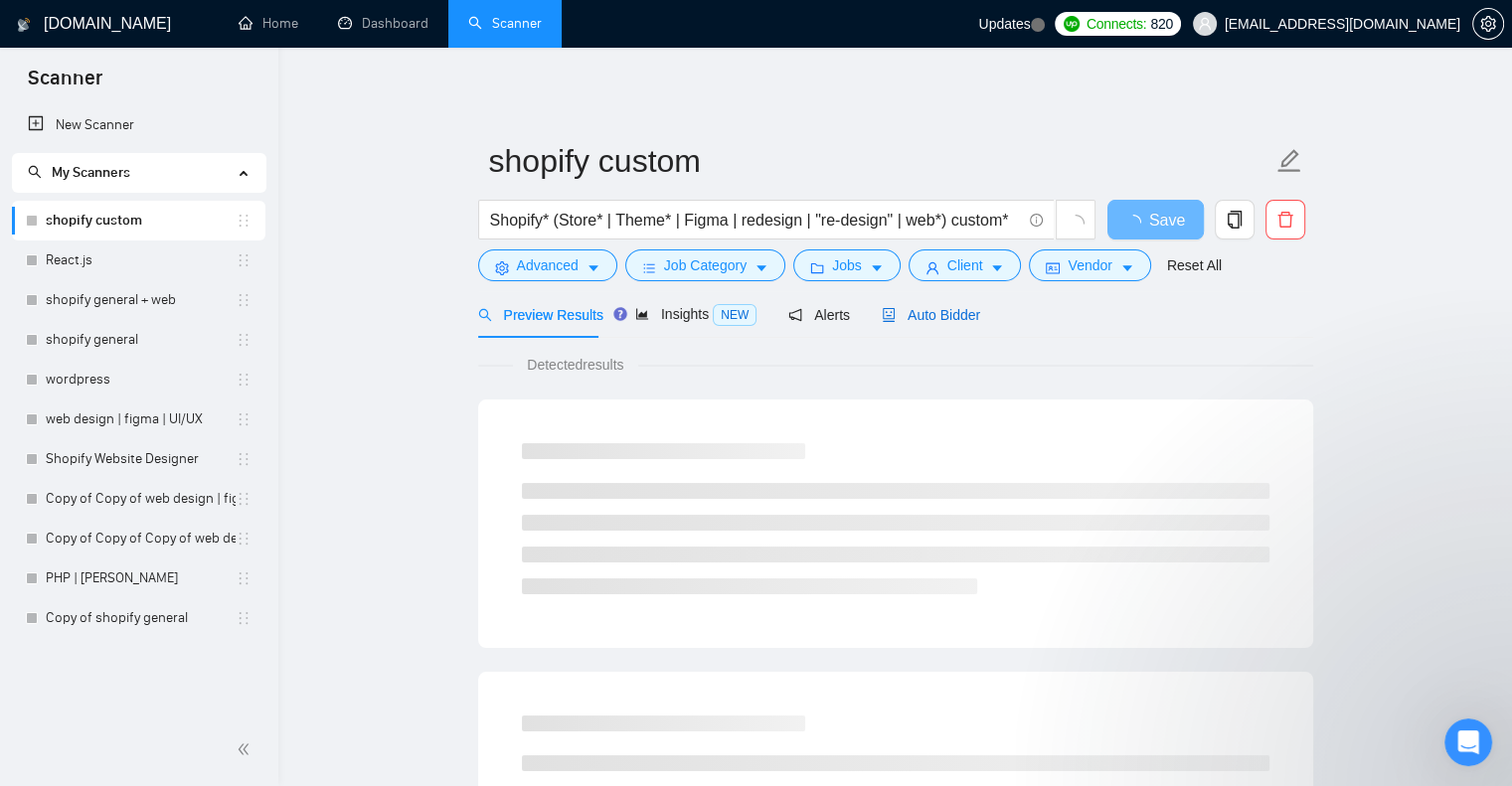 click on "Auto Bidder" at bounding box center (930, 315) 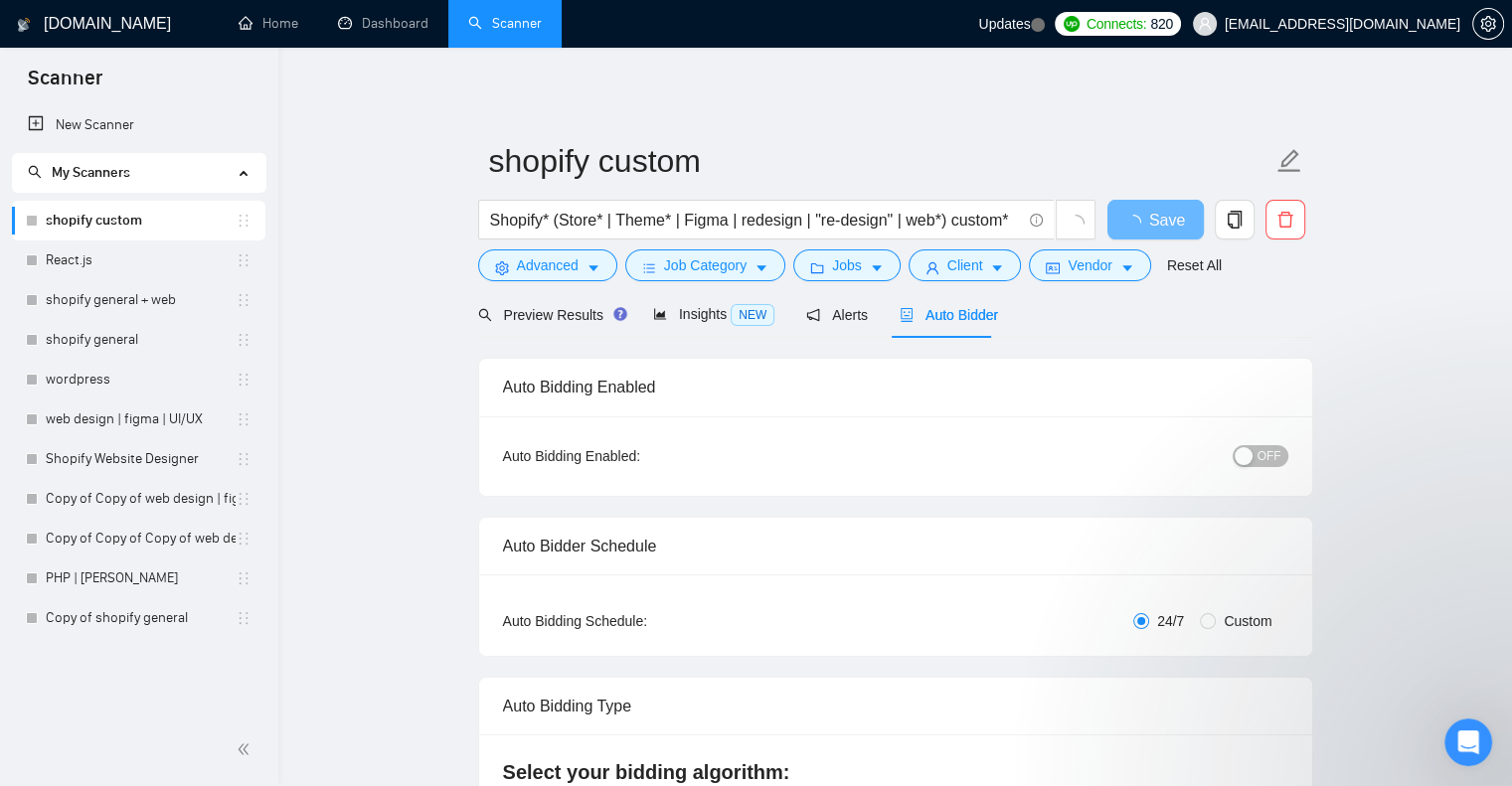 click on "OFF" at bounding box center [1269, 456] 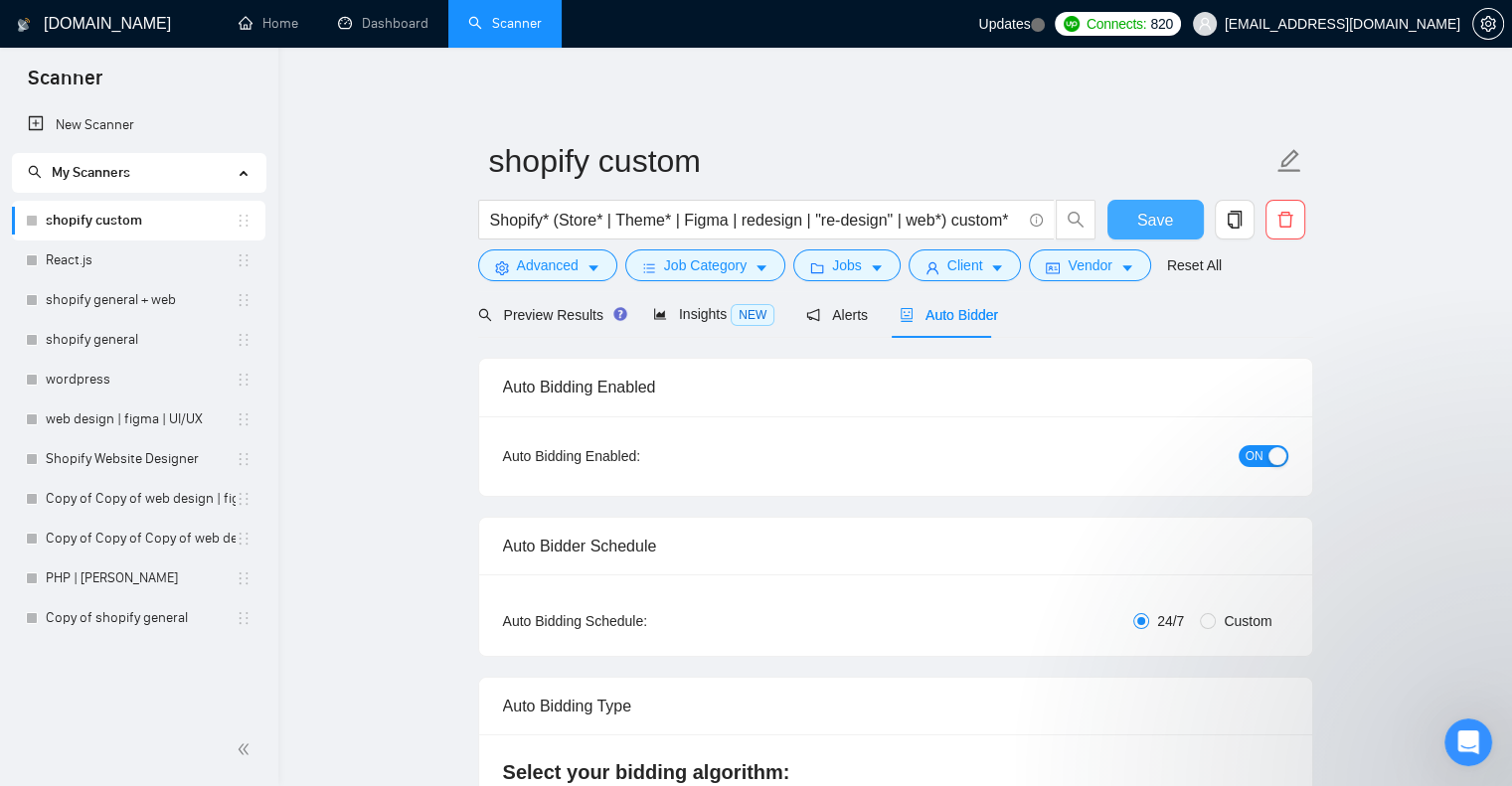 click on "Save" at bounding box center (1155, 220) 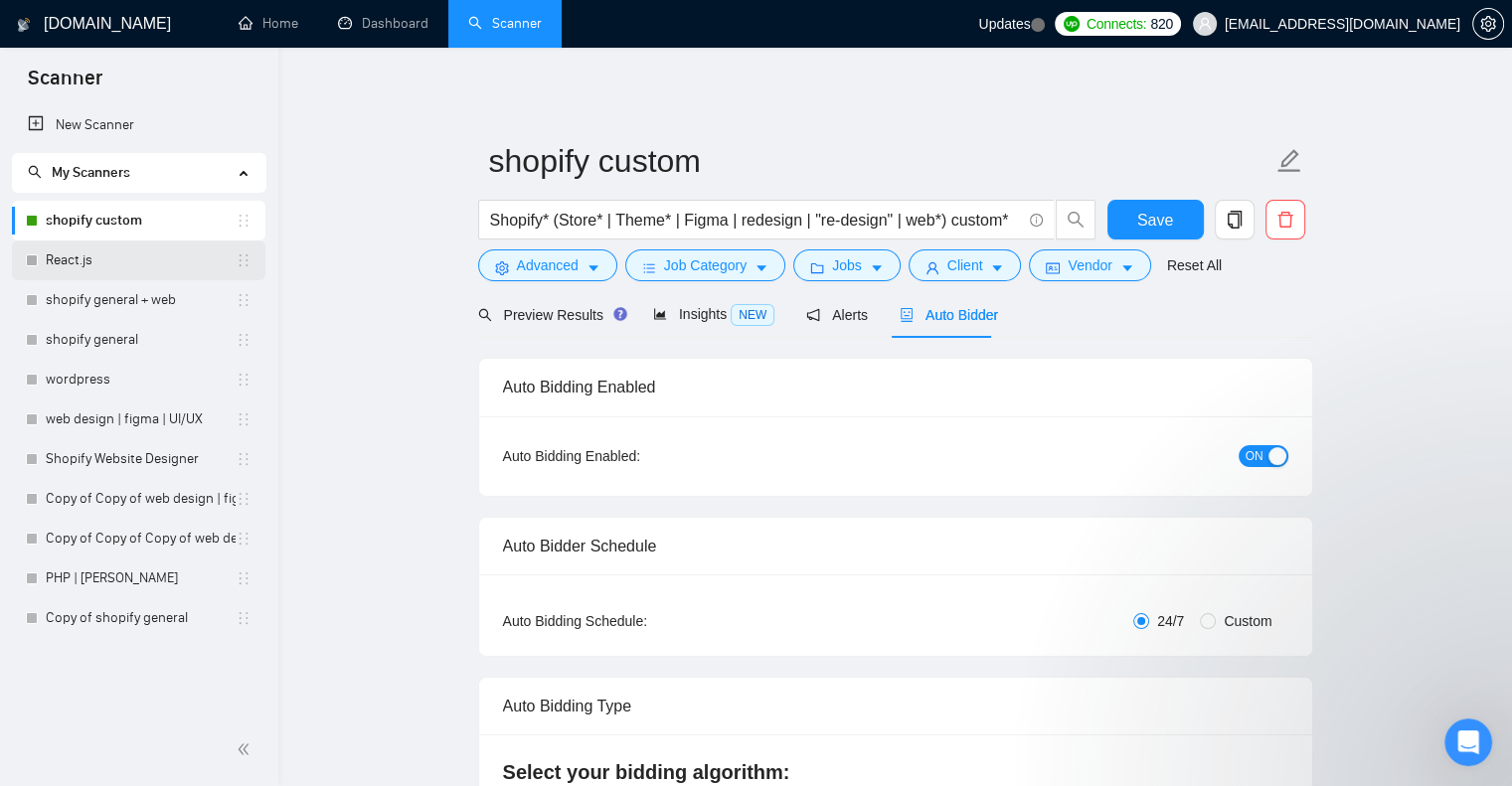 click on "React.js" at bounding box center (140, 260) 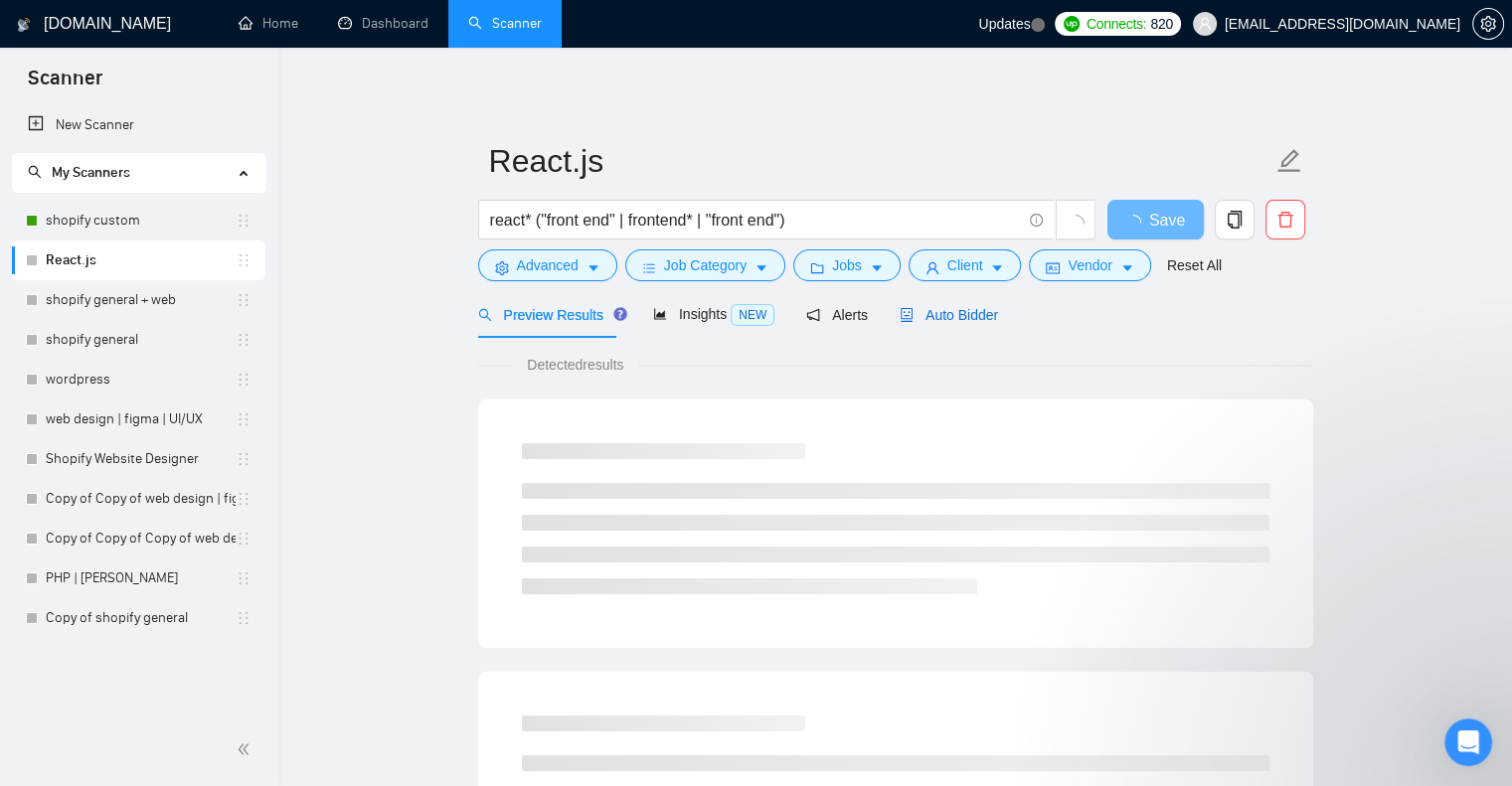 click on "Auto Bidder" at bounding box center [948, 315] 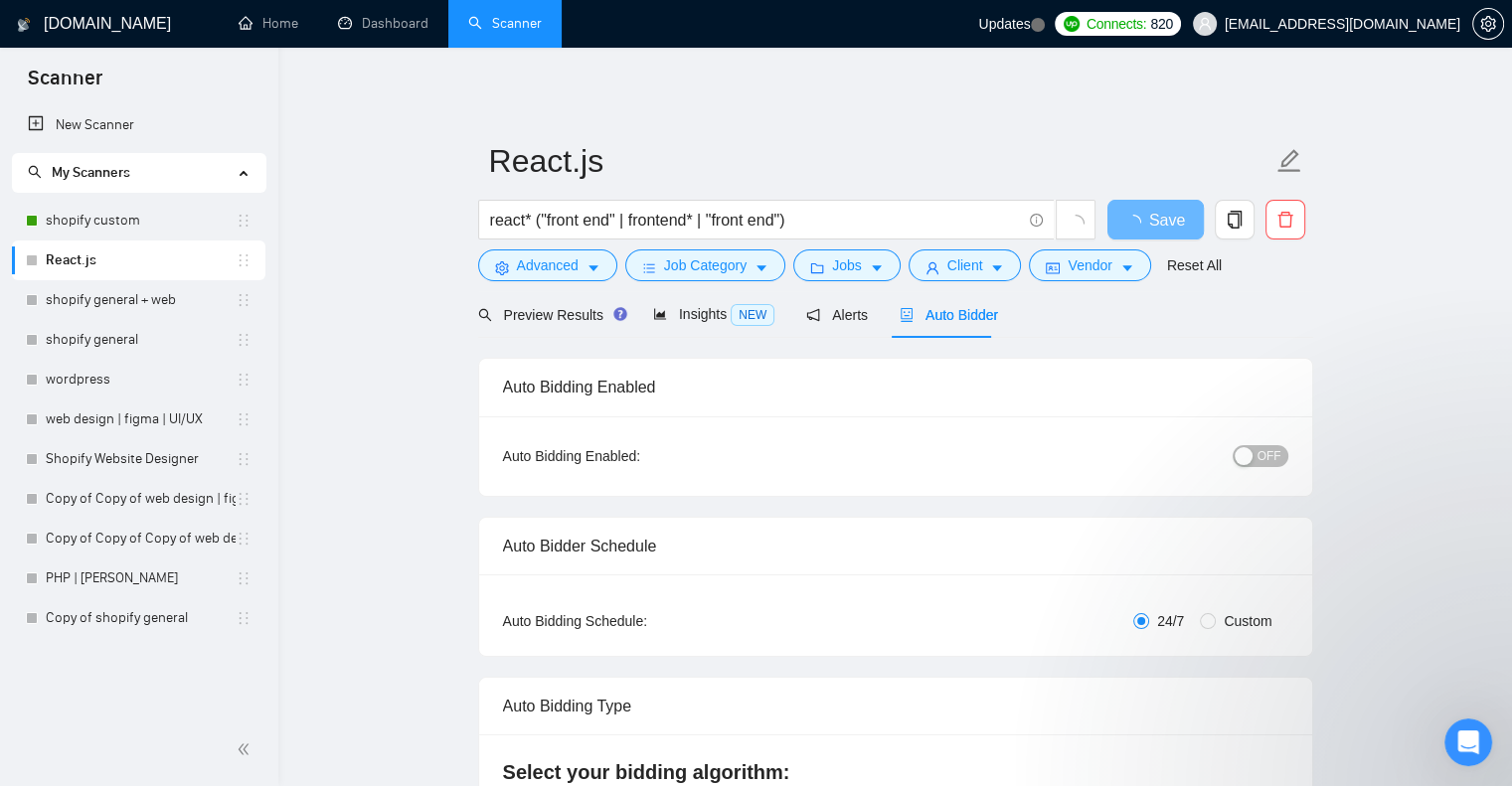 click on "OFF" at bounding box center [1269, 456] 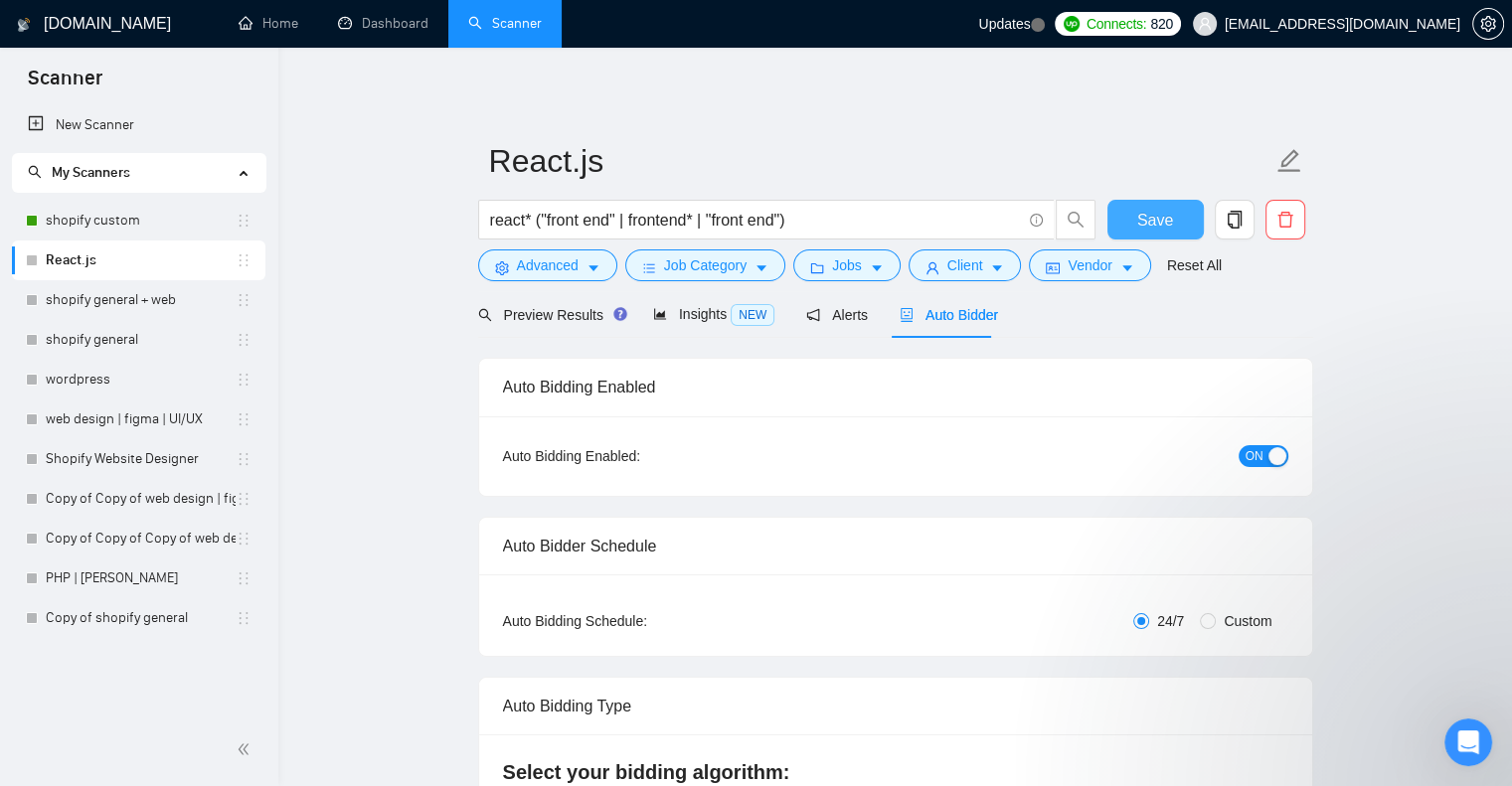 click on "Save" at bounding box center [1155, 220] 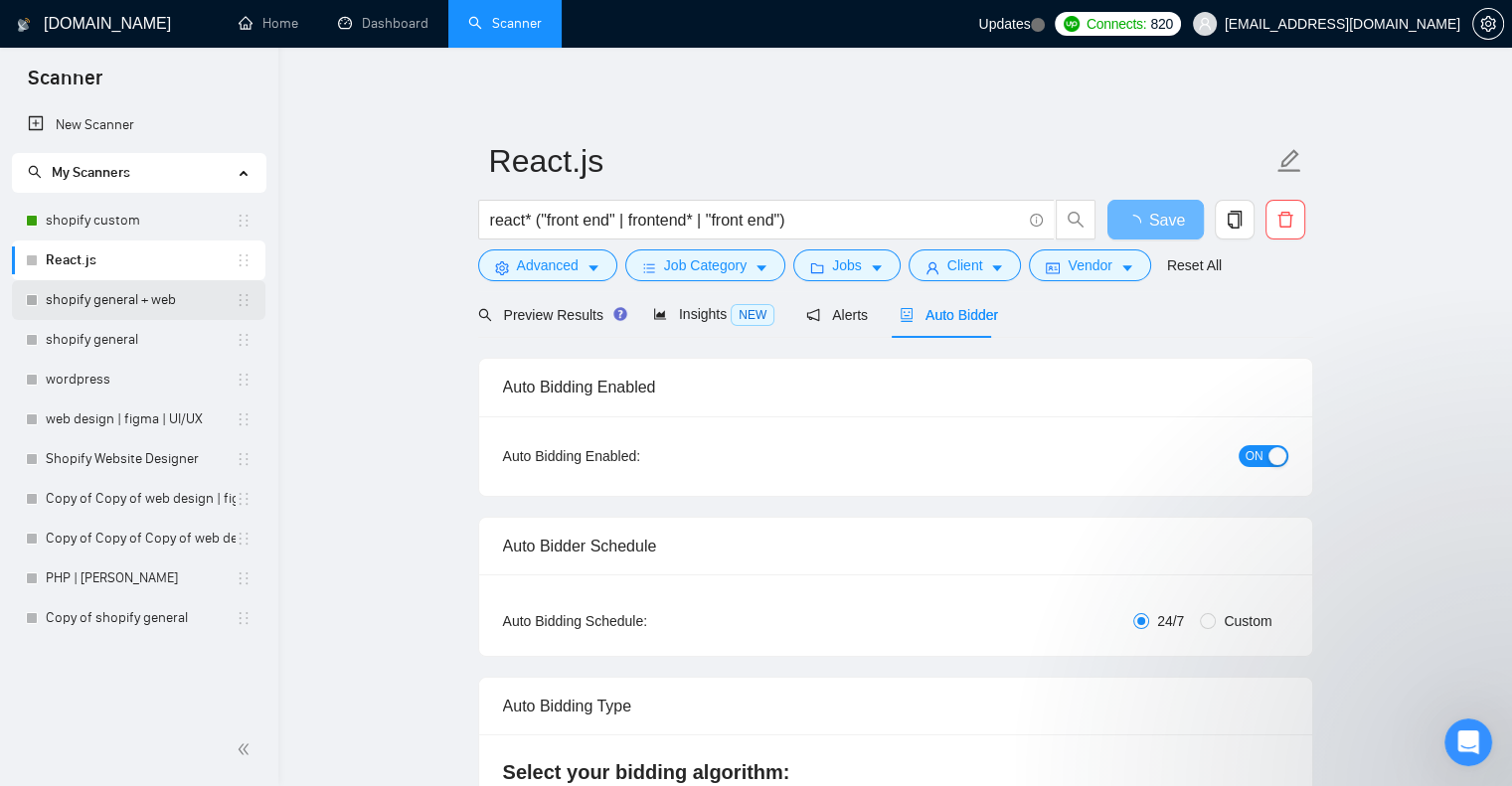 click on "shopify general + web" at bounding box center (140, 300) 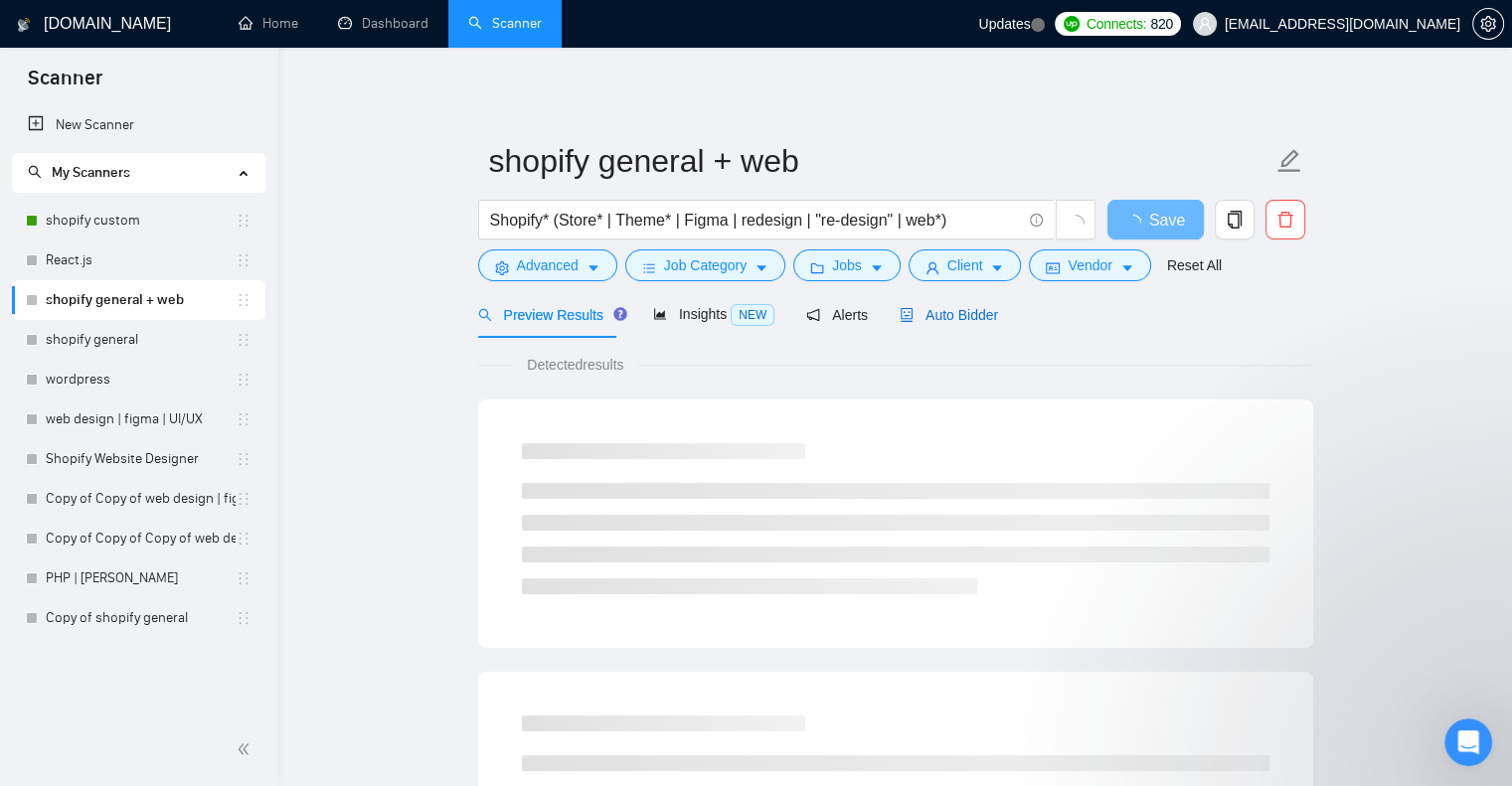 click on "Auto Bidder" at bounding box center (948, 315) 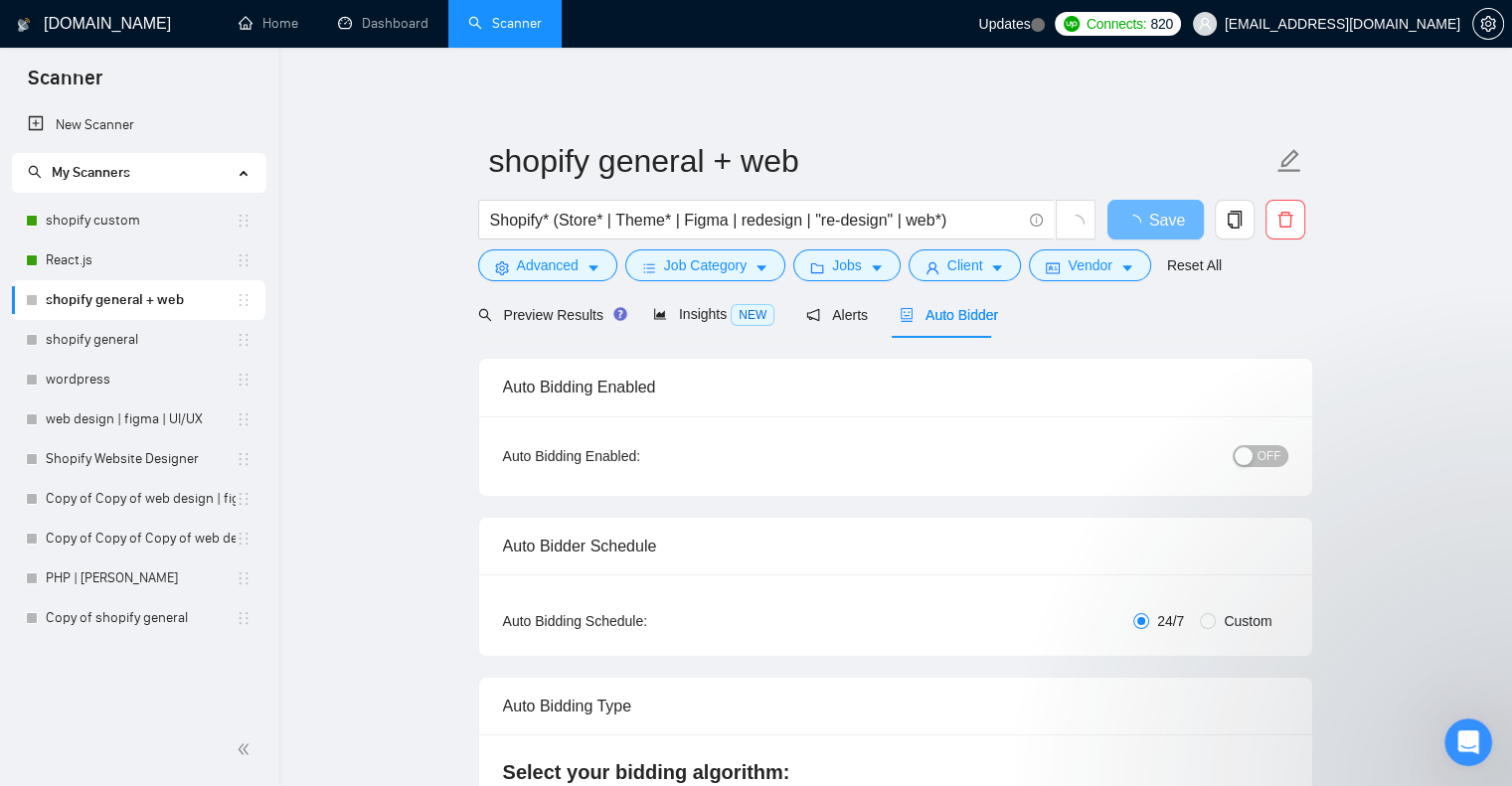 click on "OFF" at bounding box center [1269, 456] 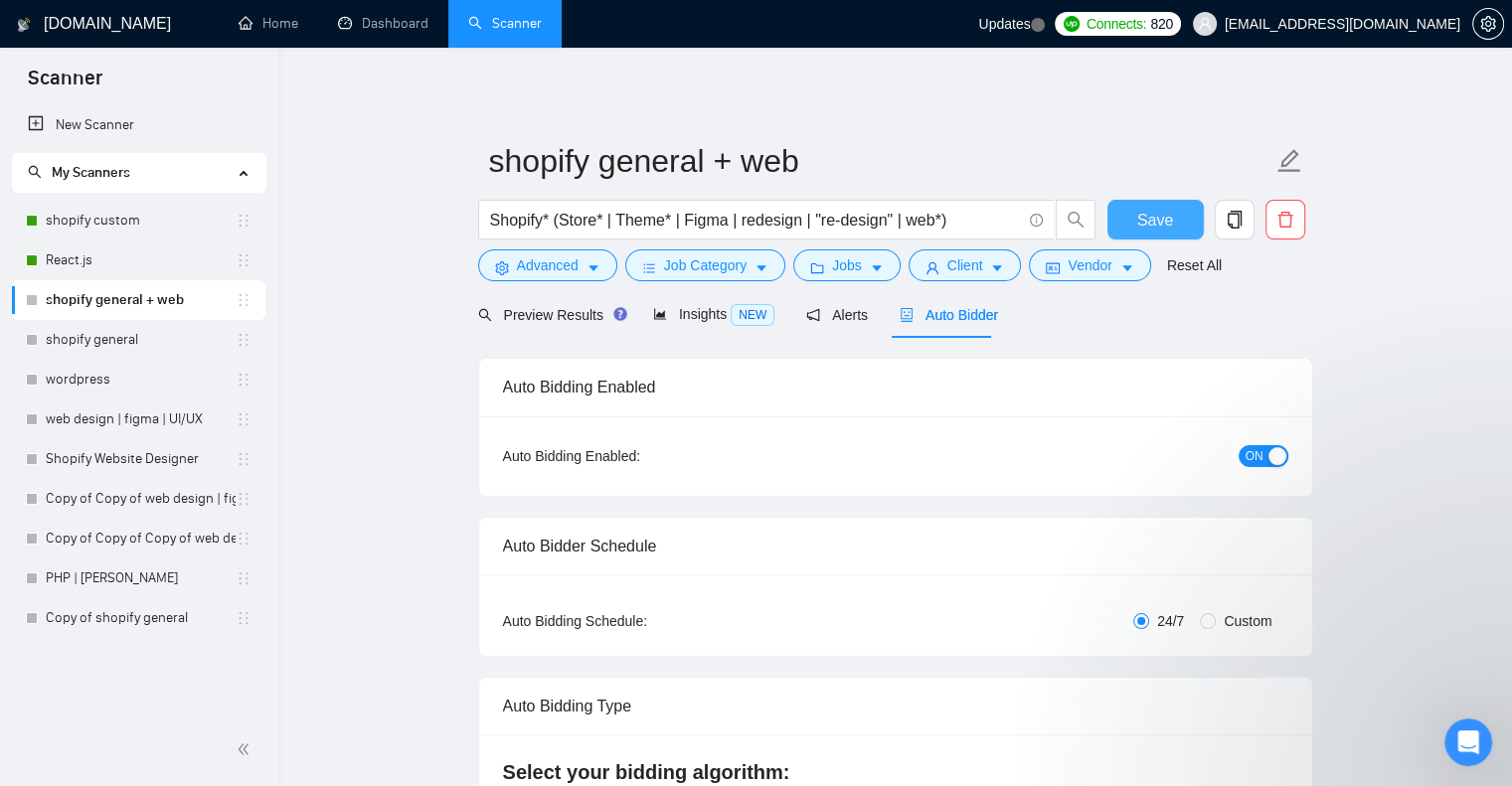 click on "Save" at bounding box center [1155, 220] 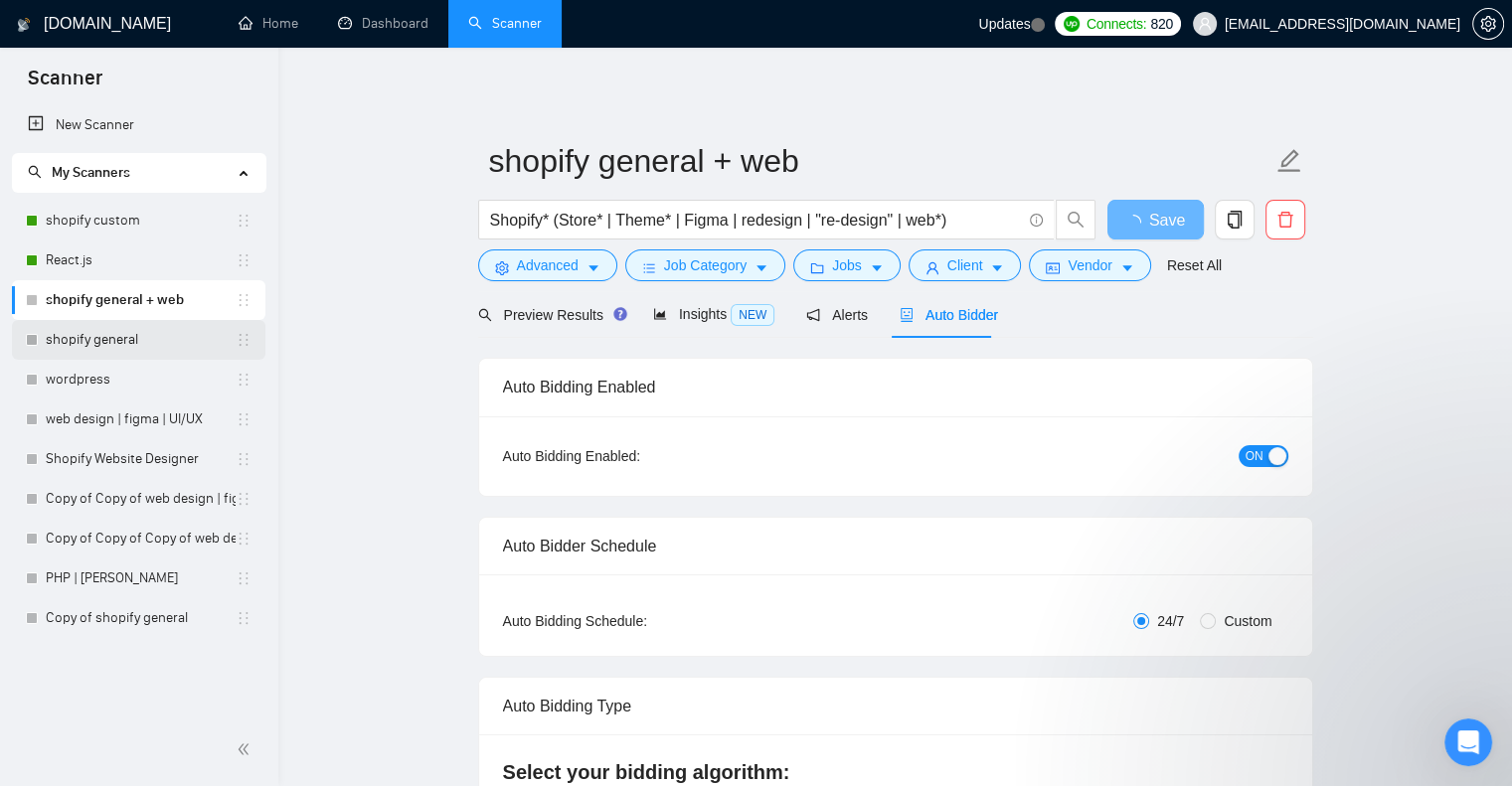 click on "shopify general" at bounding box center (140, 340) 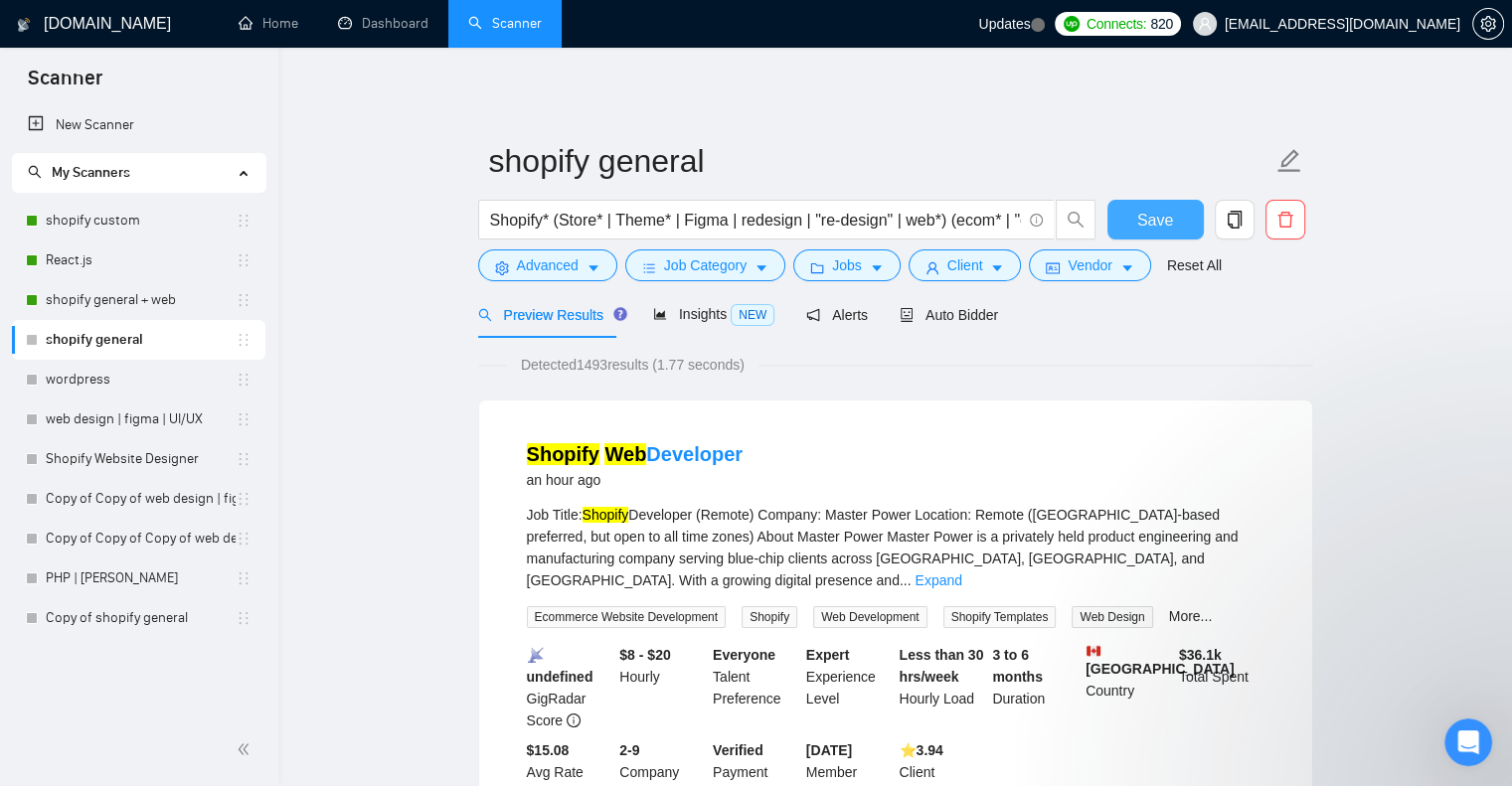 click on "Save" at bounding box center [1155, 220] 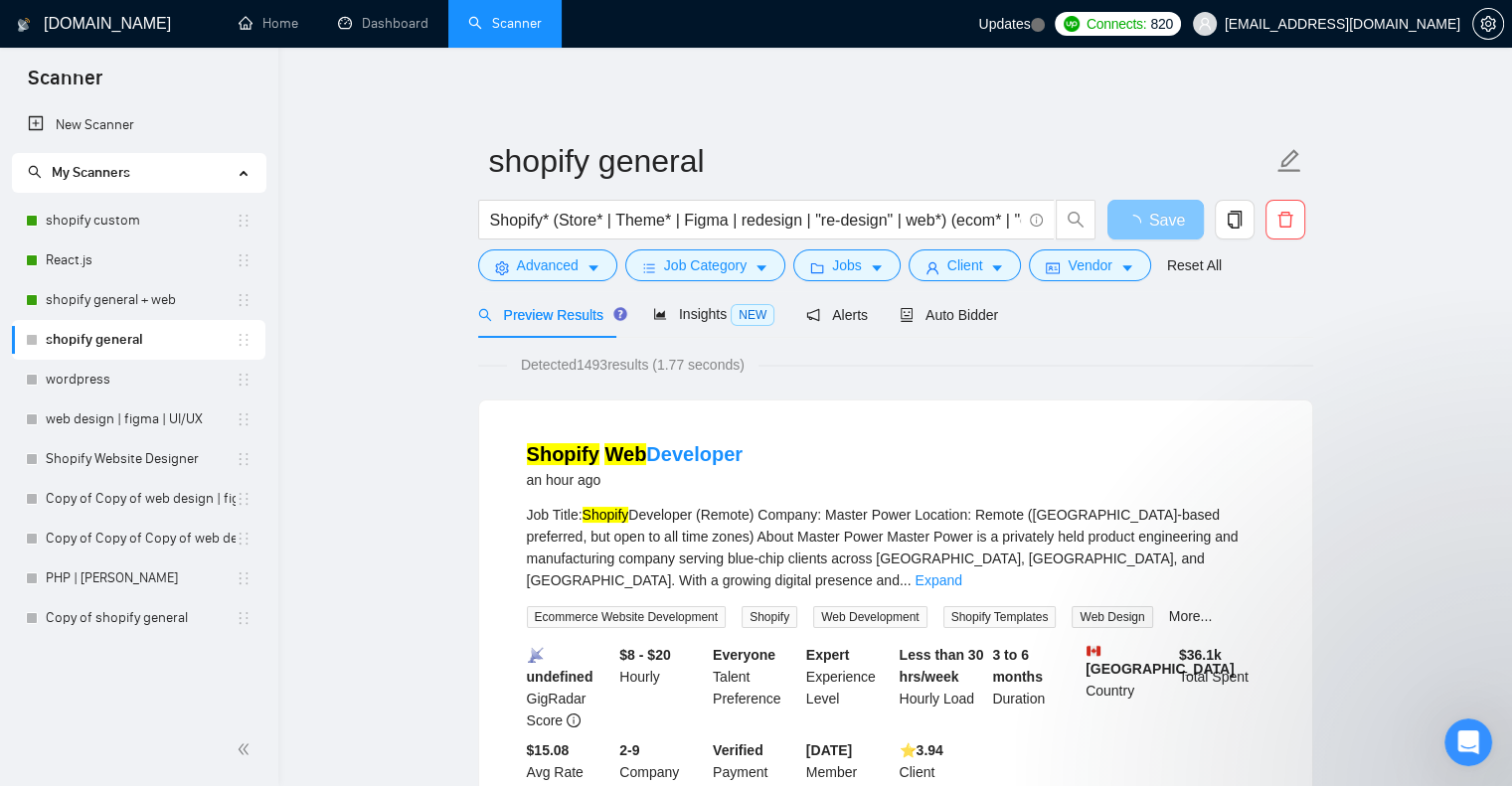 click on "Save" at bounding box center (1155, 220) 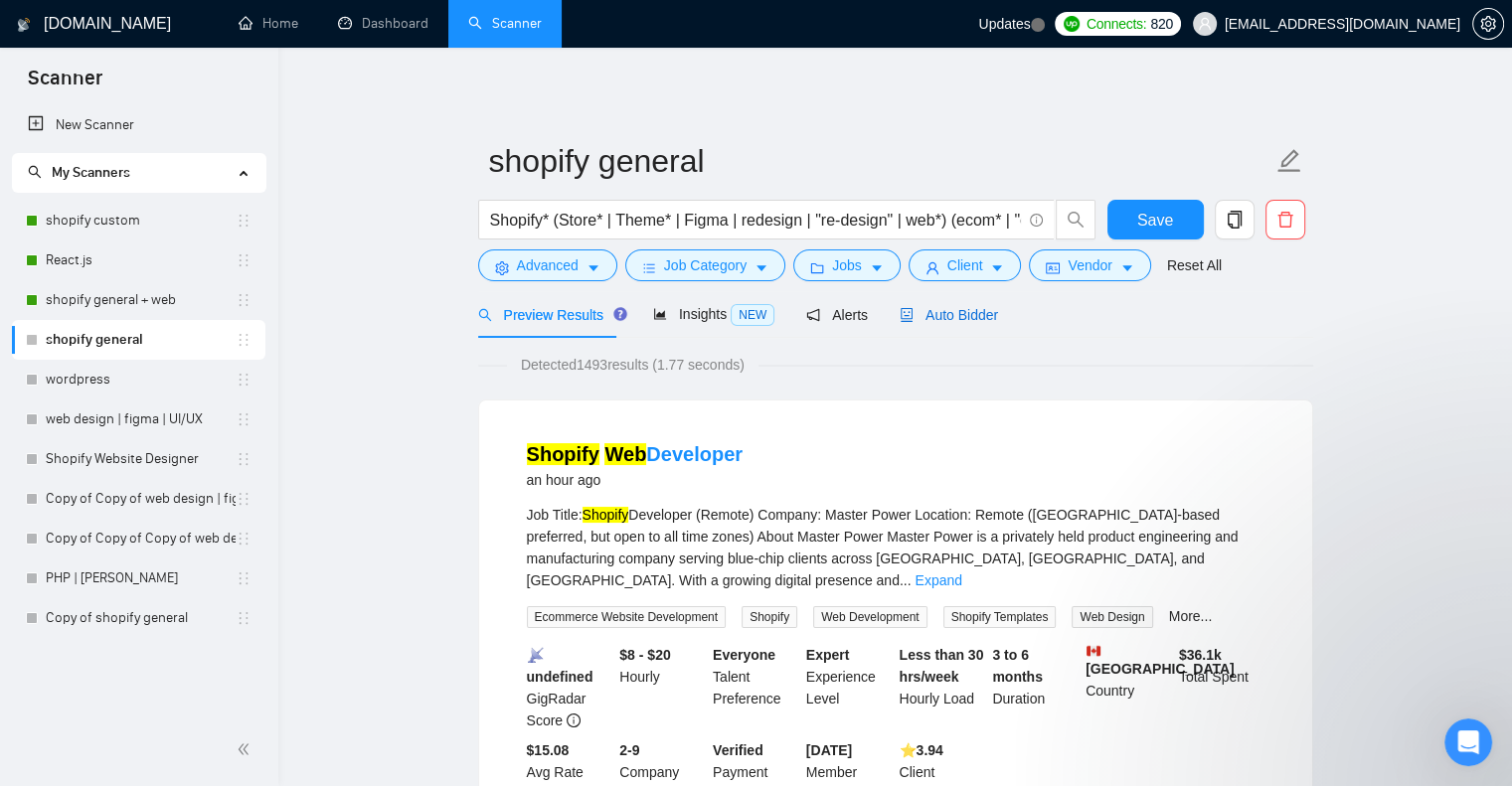 click on "Auto Bidder" at bounding box center (948, 315) 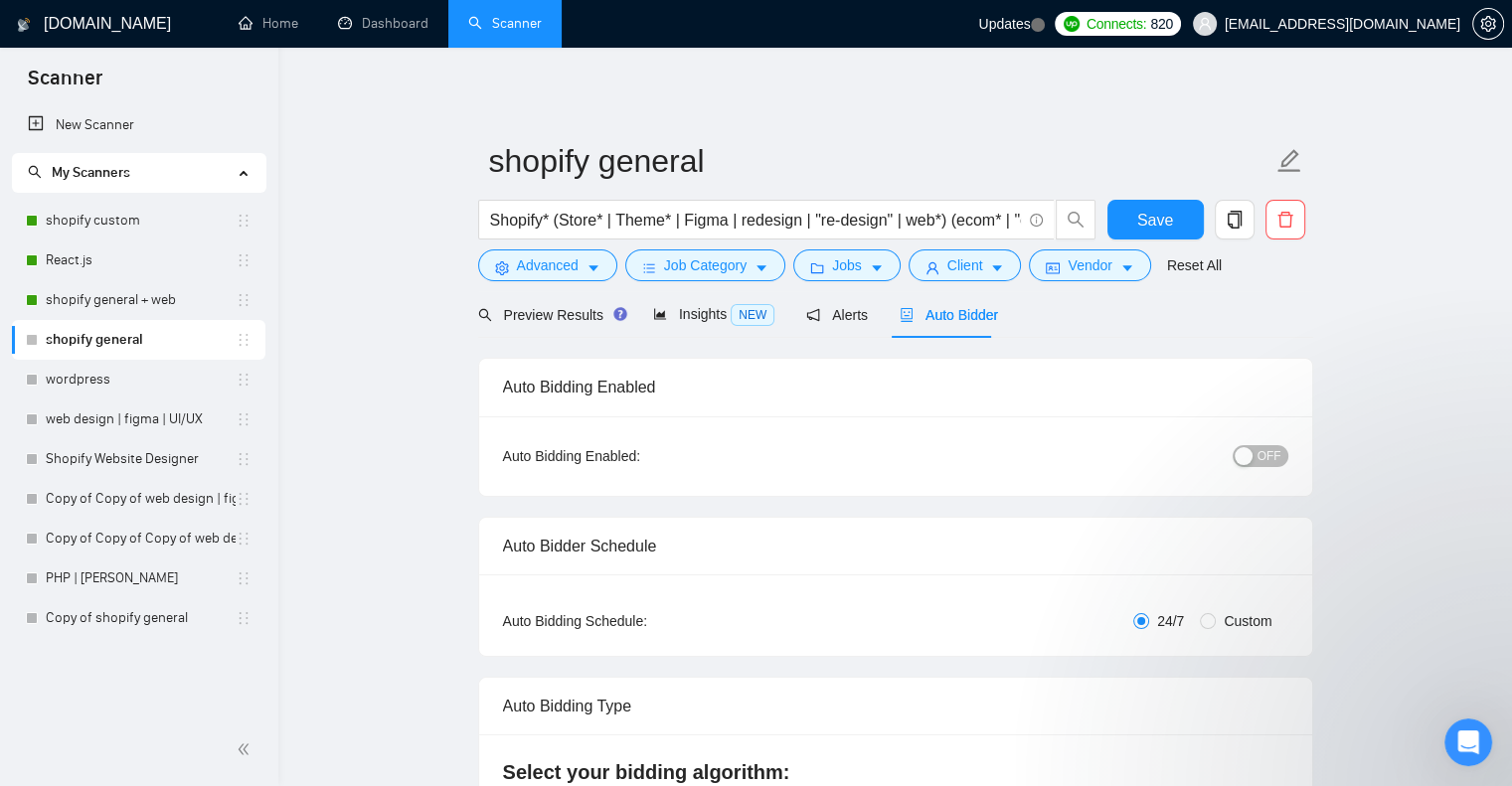 type 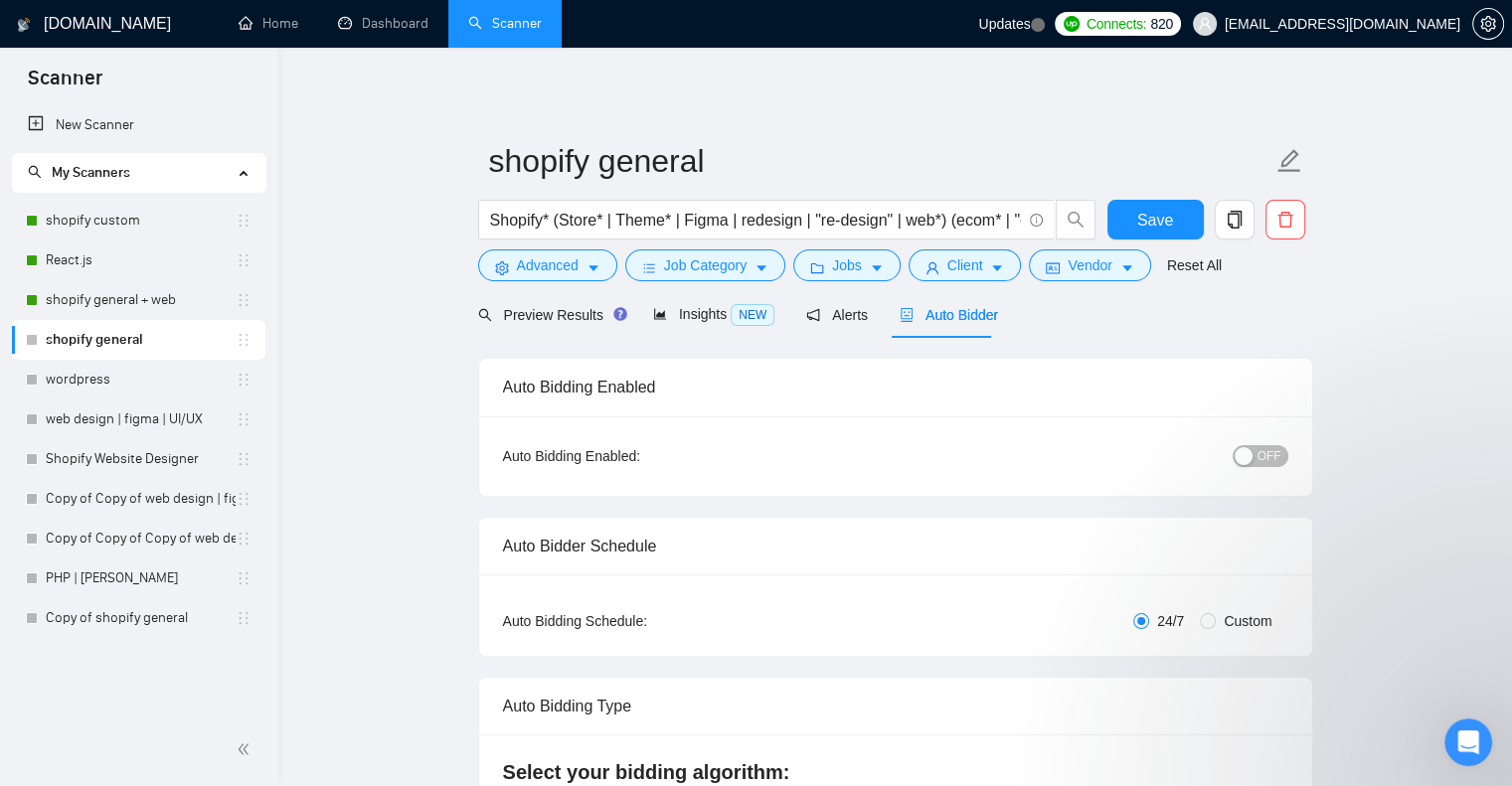 click on "OFF" at bounding box center (1269, 456) 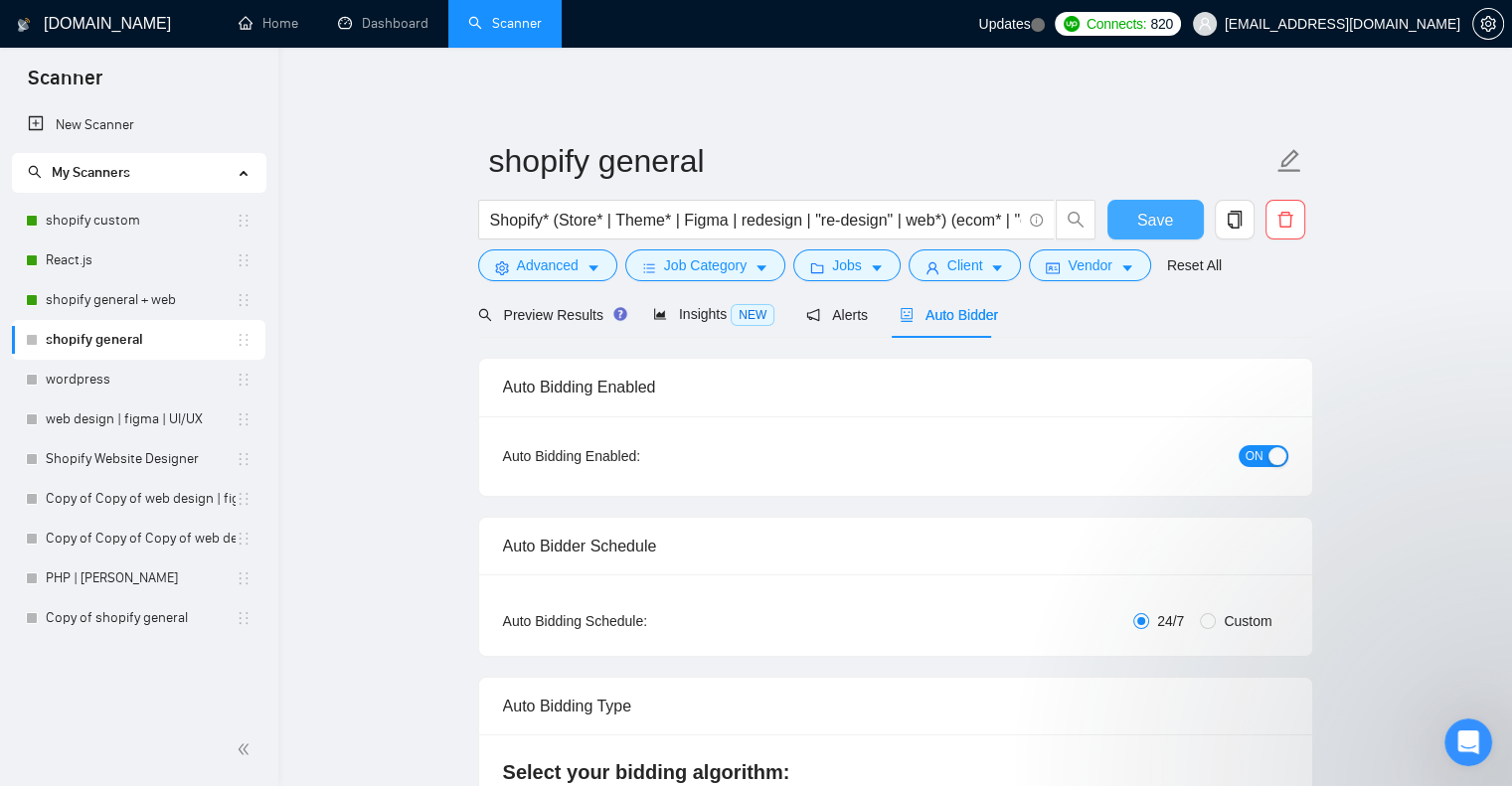 click on "Save" at bounding box center (1155, 220) 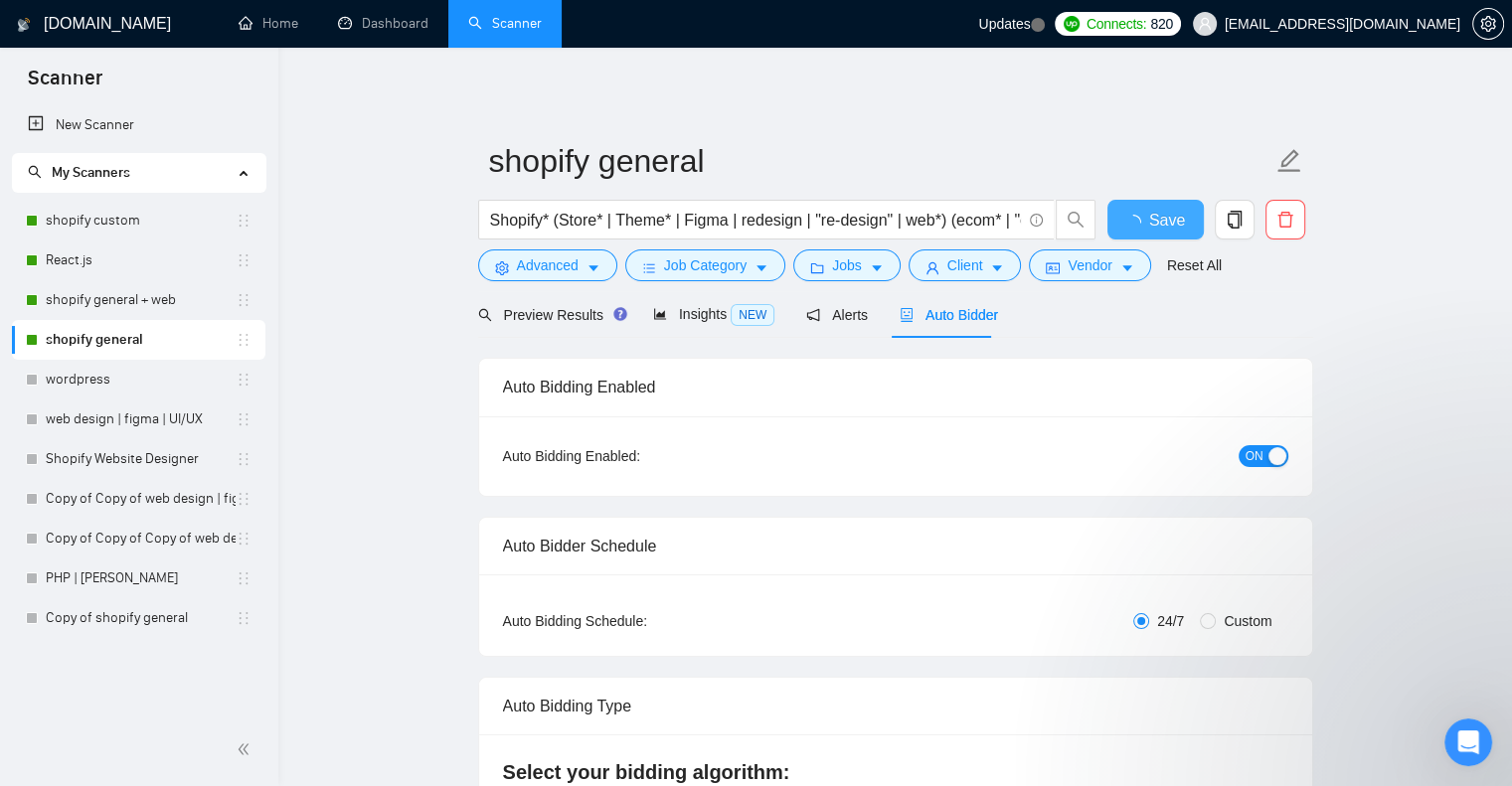 type 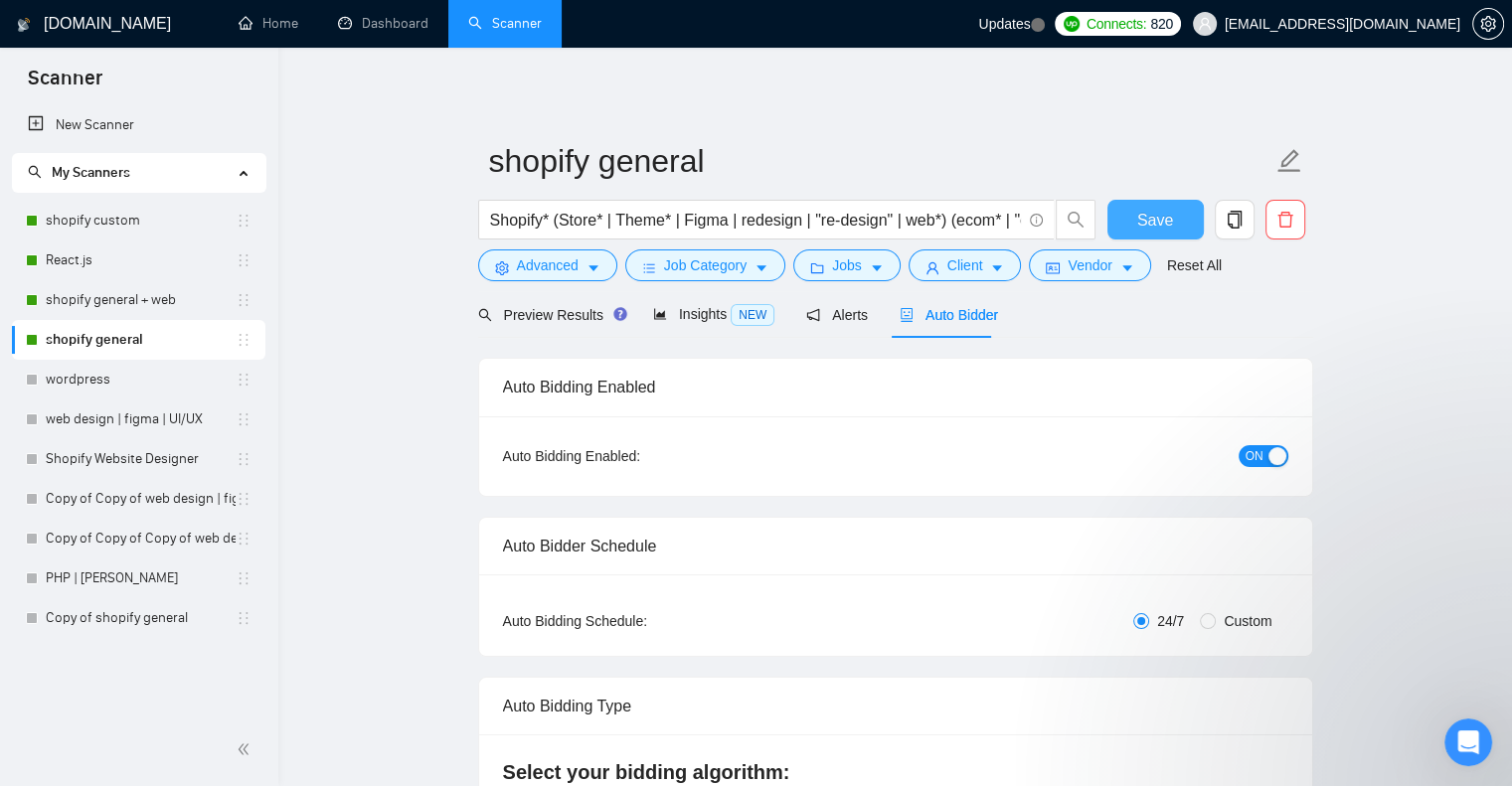 type 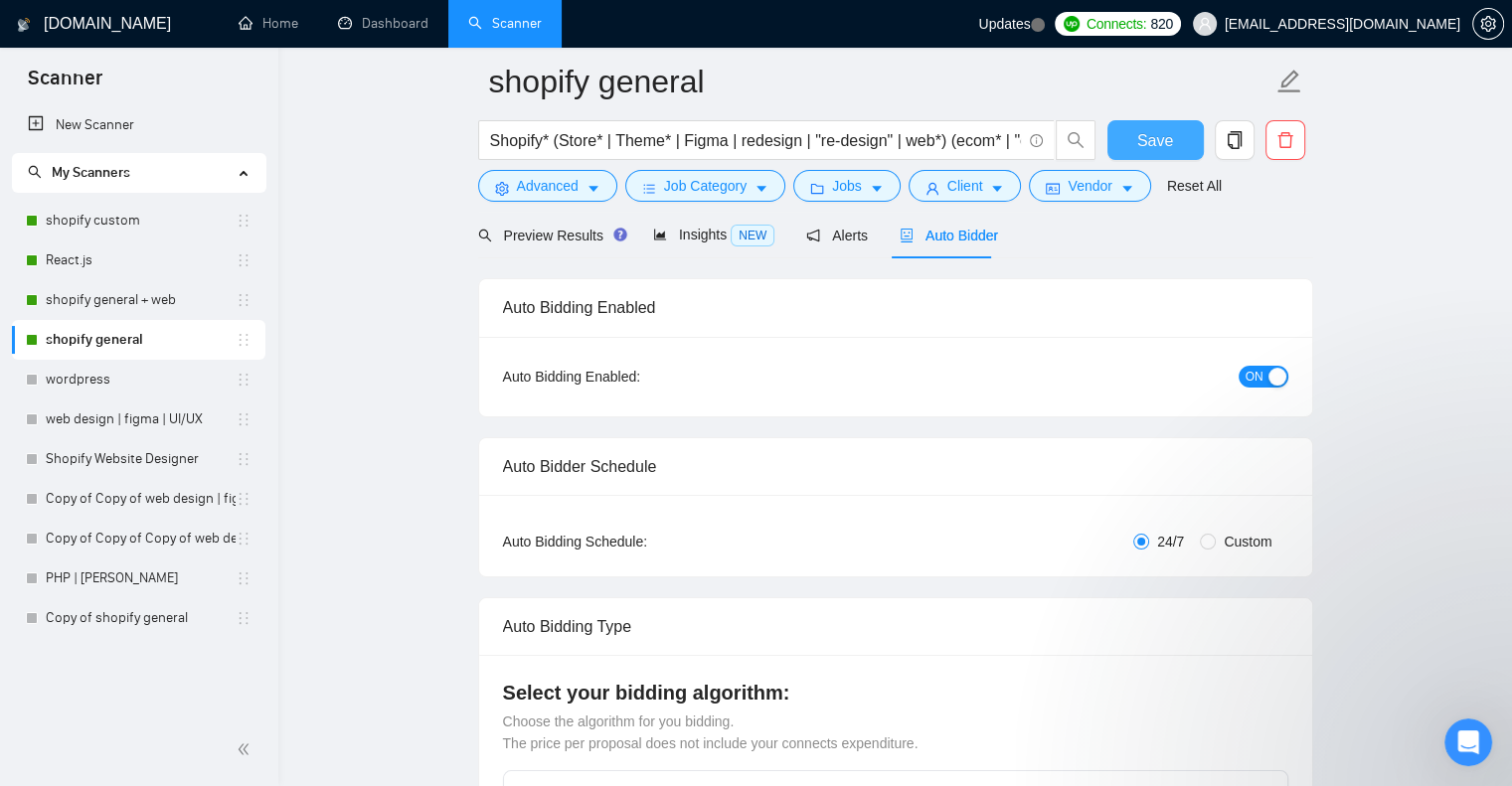 scroll, scrollTop: 0, scrollLeft: 0, axis: both 